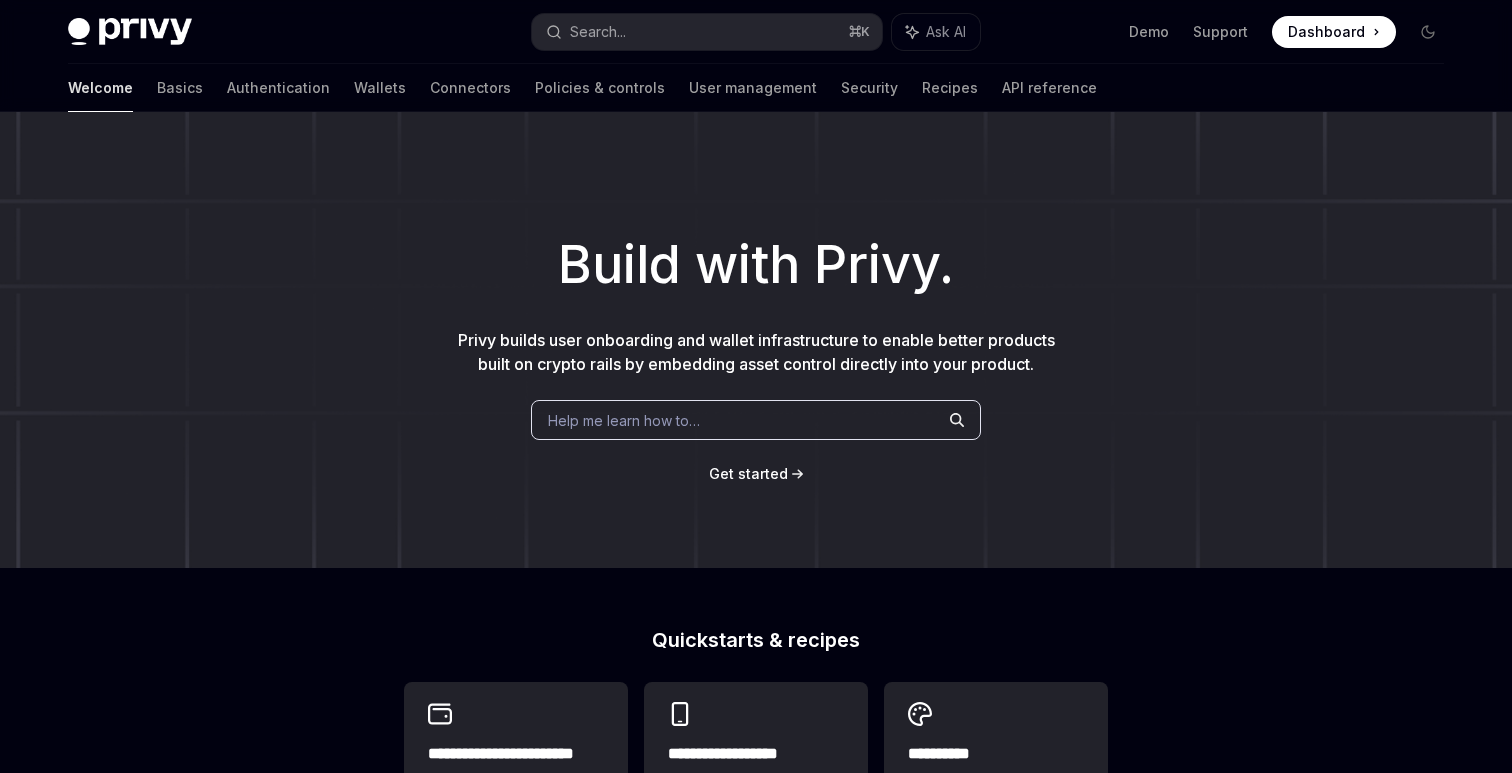 scroll, scrollTop: 0, scrollLeft: 0, axis: both 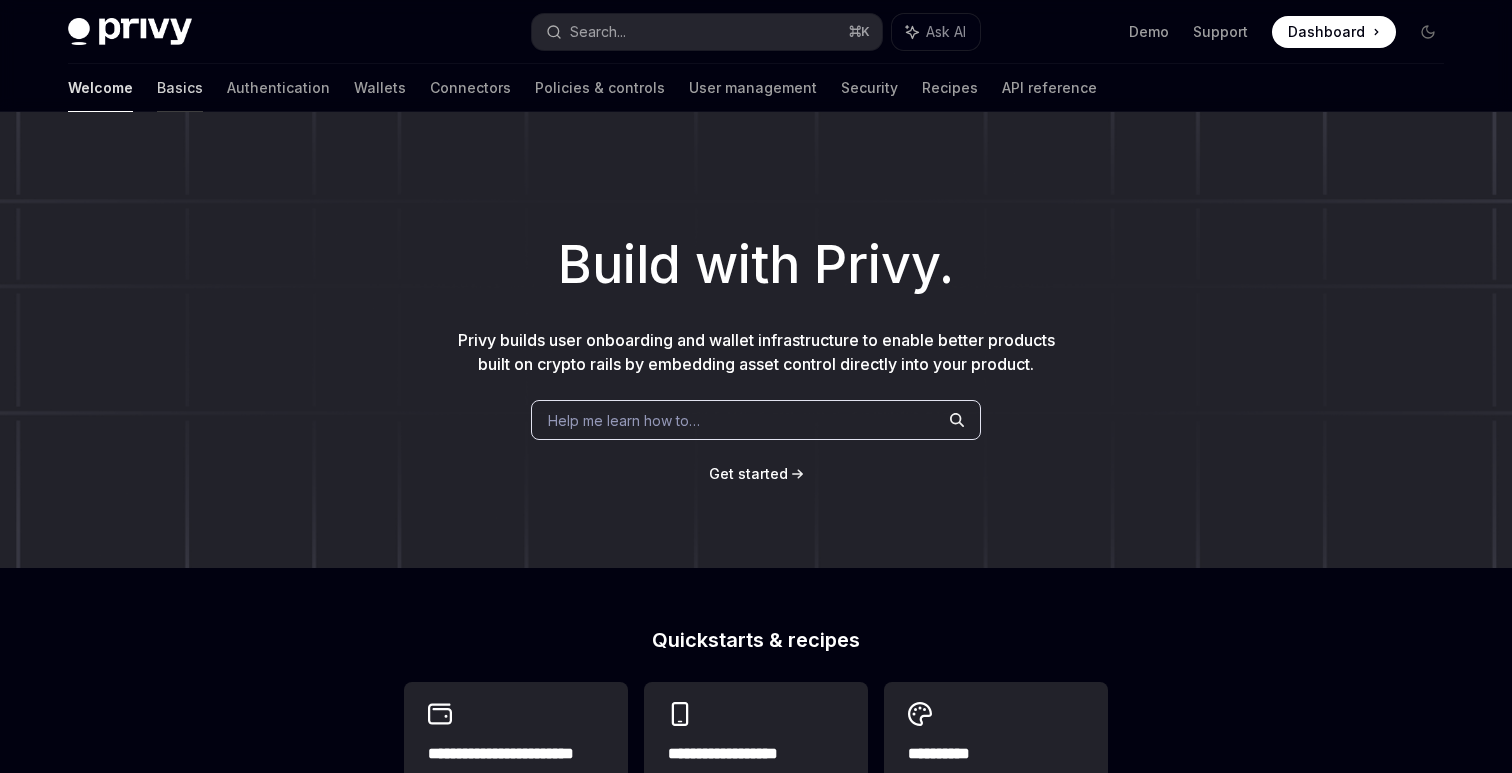 click on "Basics" at bounding box center [180, 88] 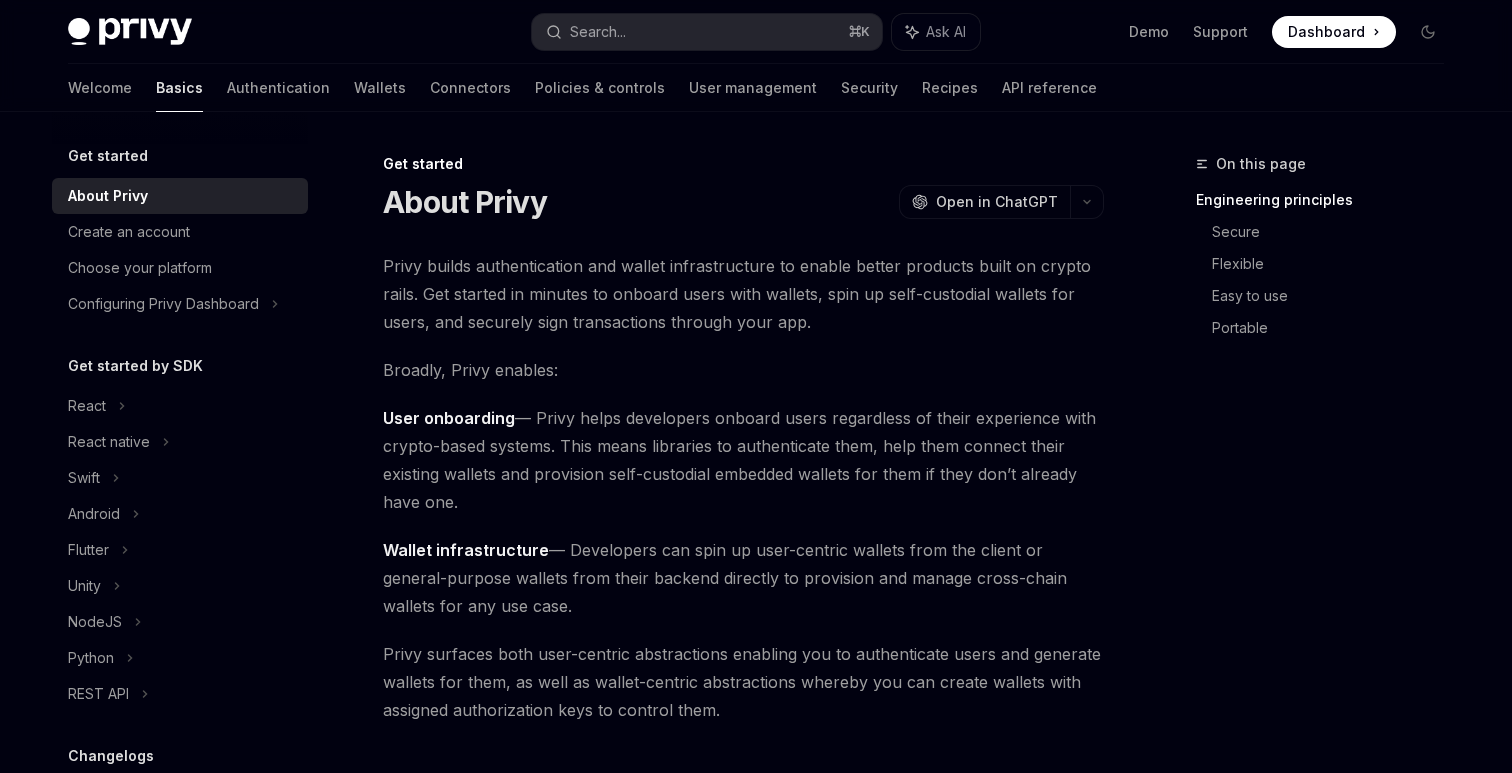 click on "About Privy" at bounding box center [465, 202] 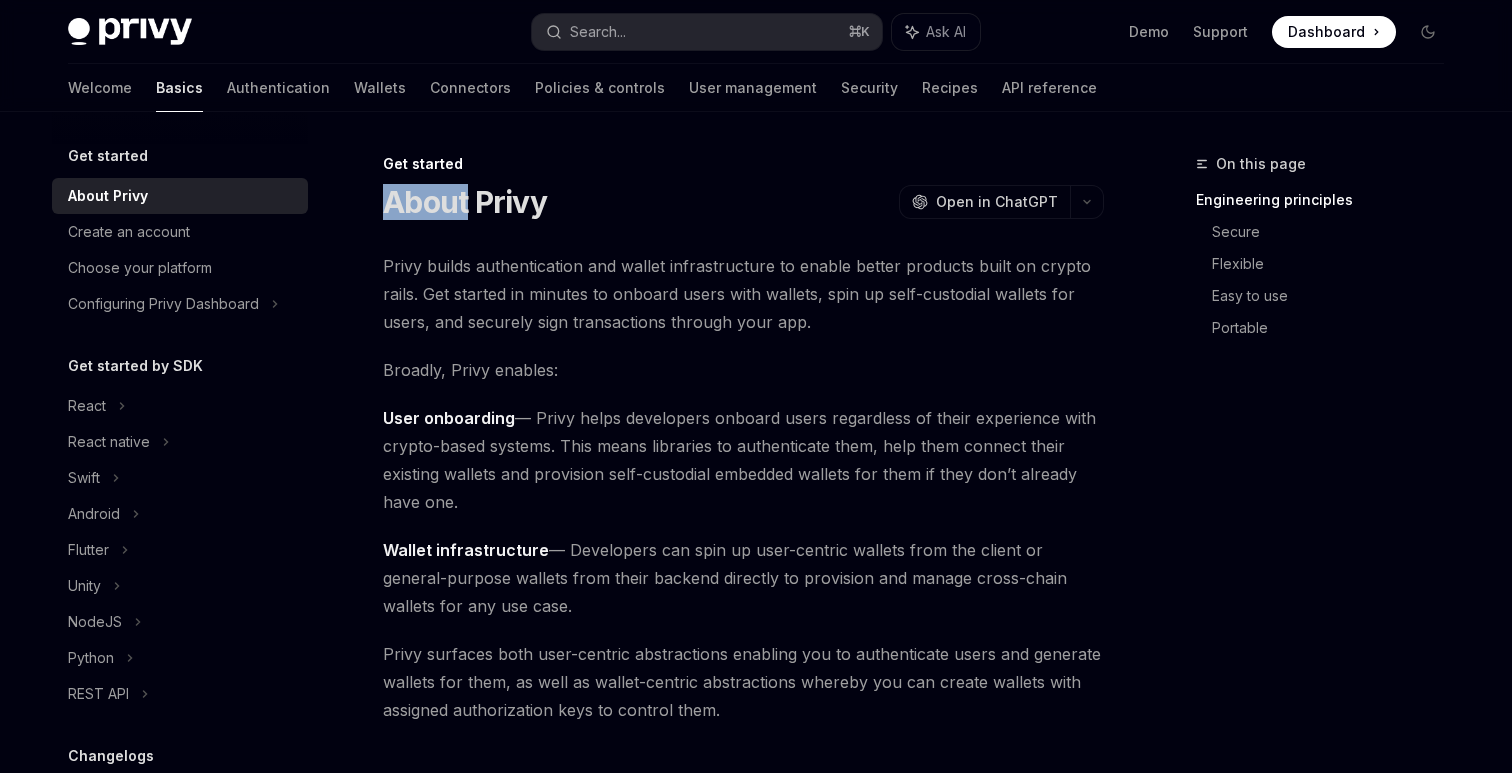 click on "About Privy" at bounding box center [465, 202] 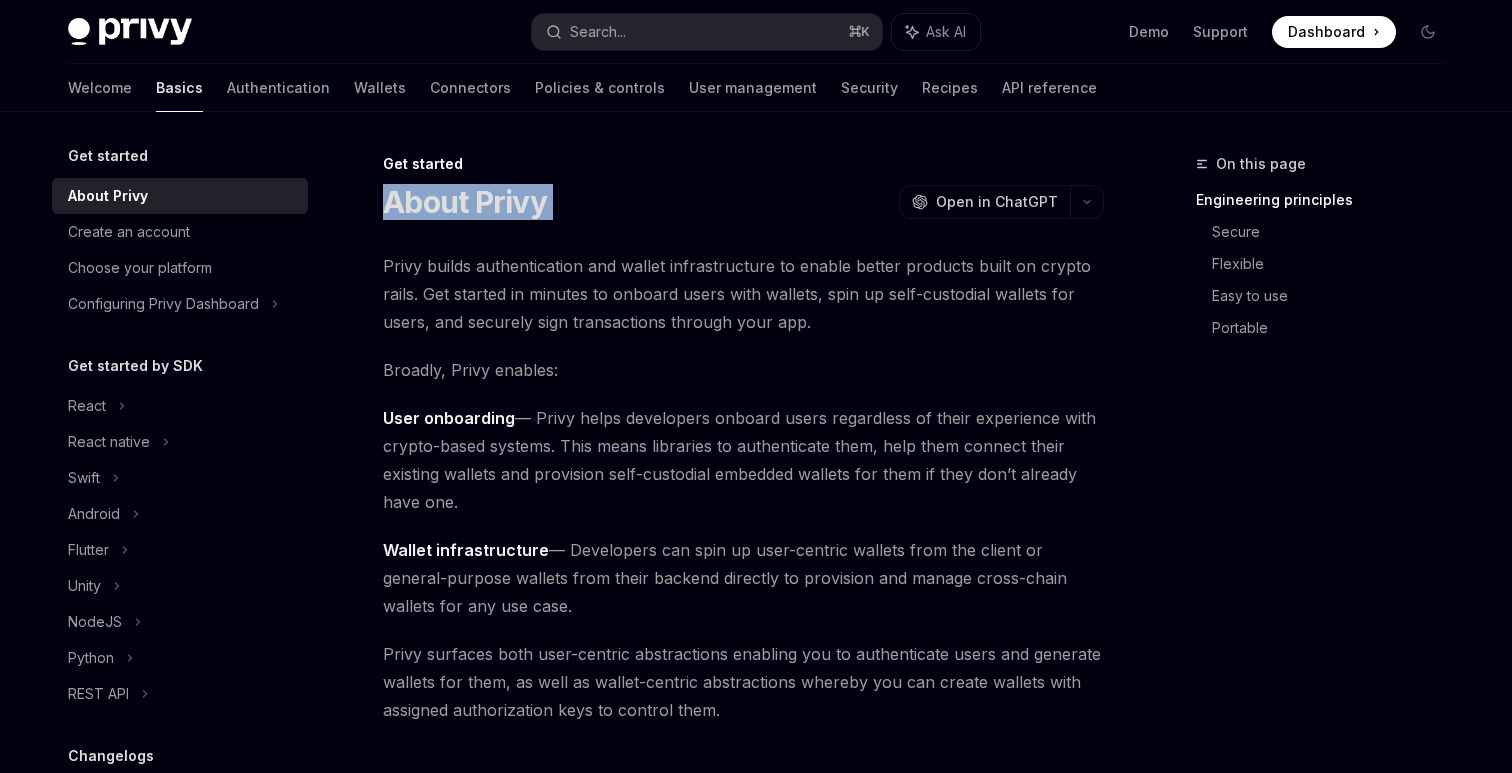 click on "About Privy" at bounding box center [465, 202] 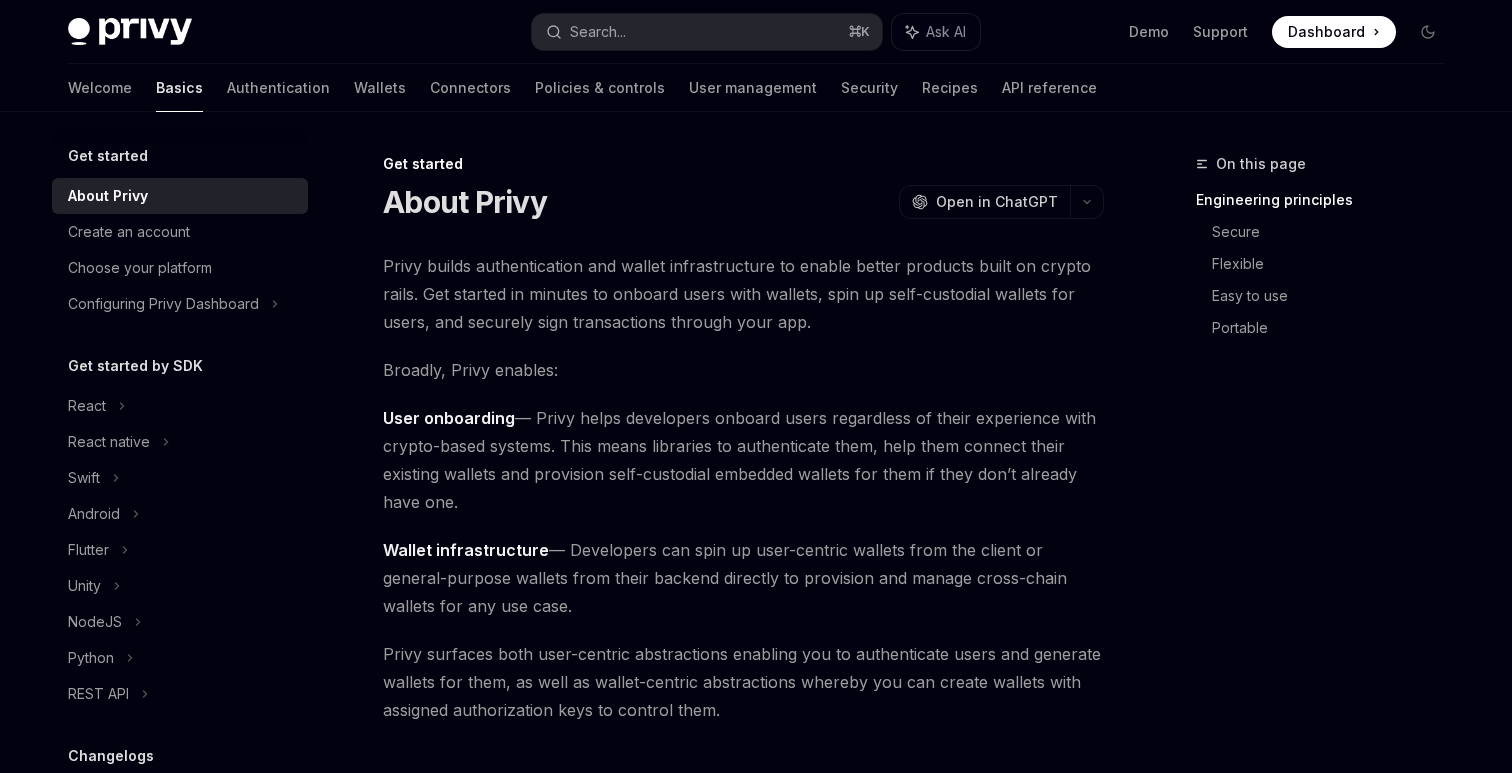 click on "About Privy" at bounding box center [465, 202] 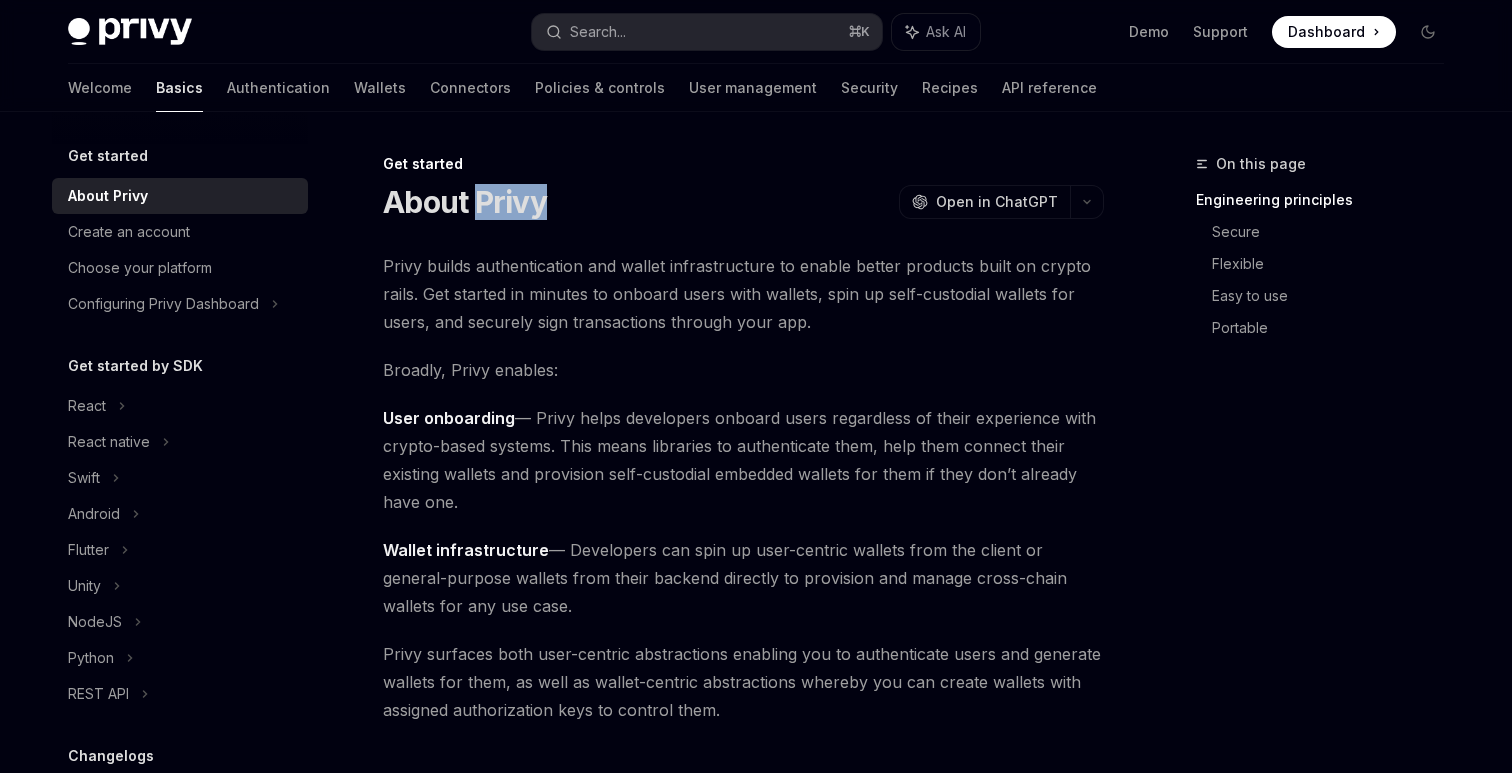click on "About Privy" at bounding box center (465, 202) 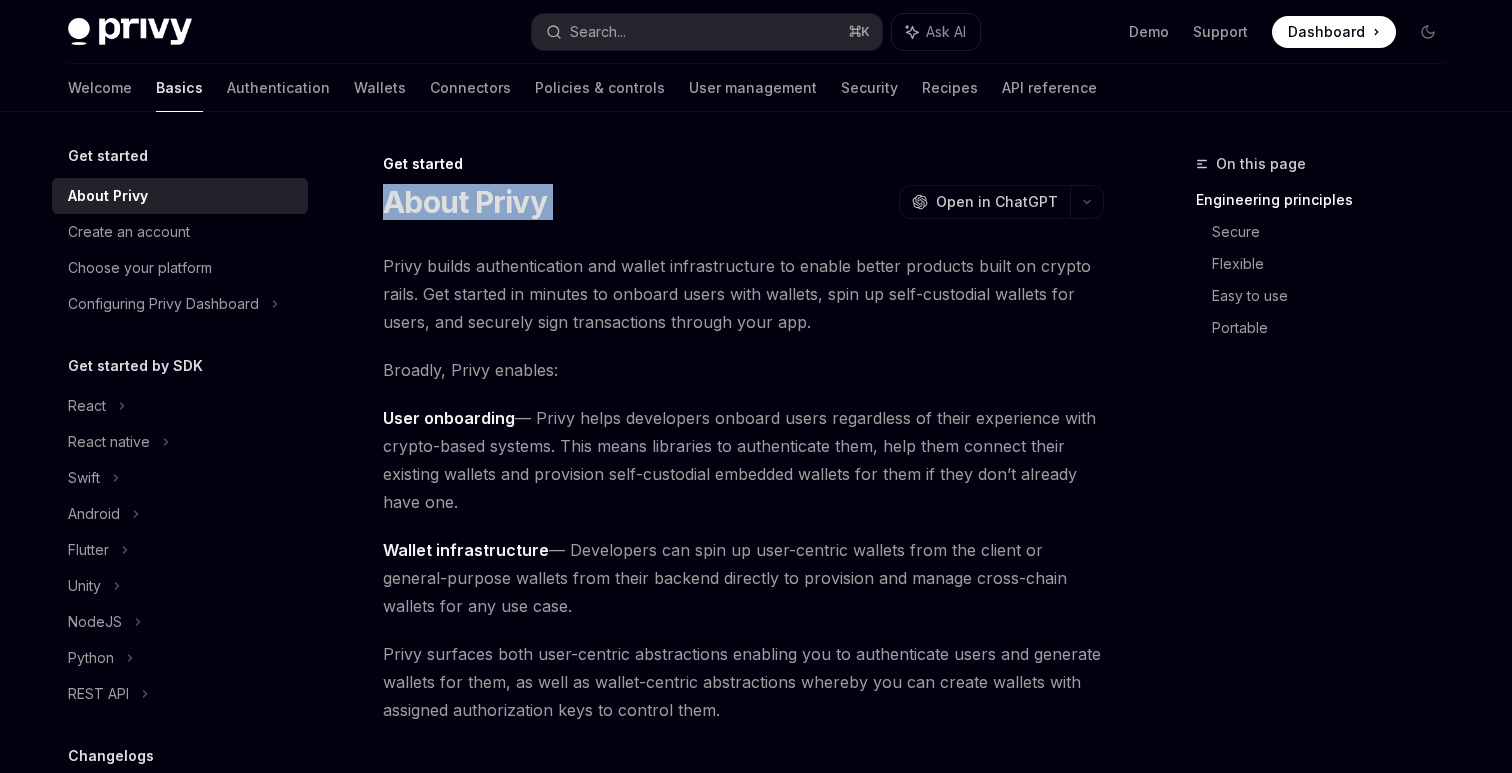 click on "About Privy" at bounding box center (465, 202) 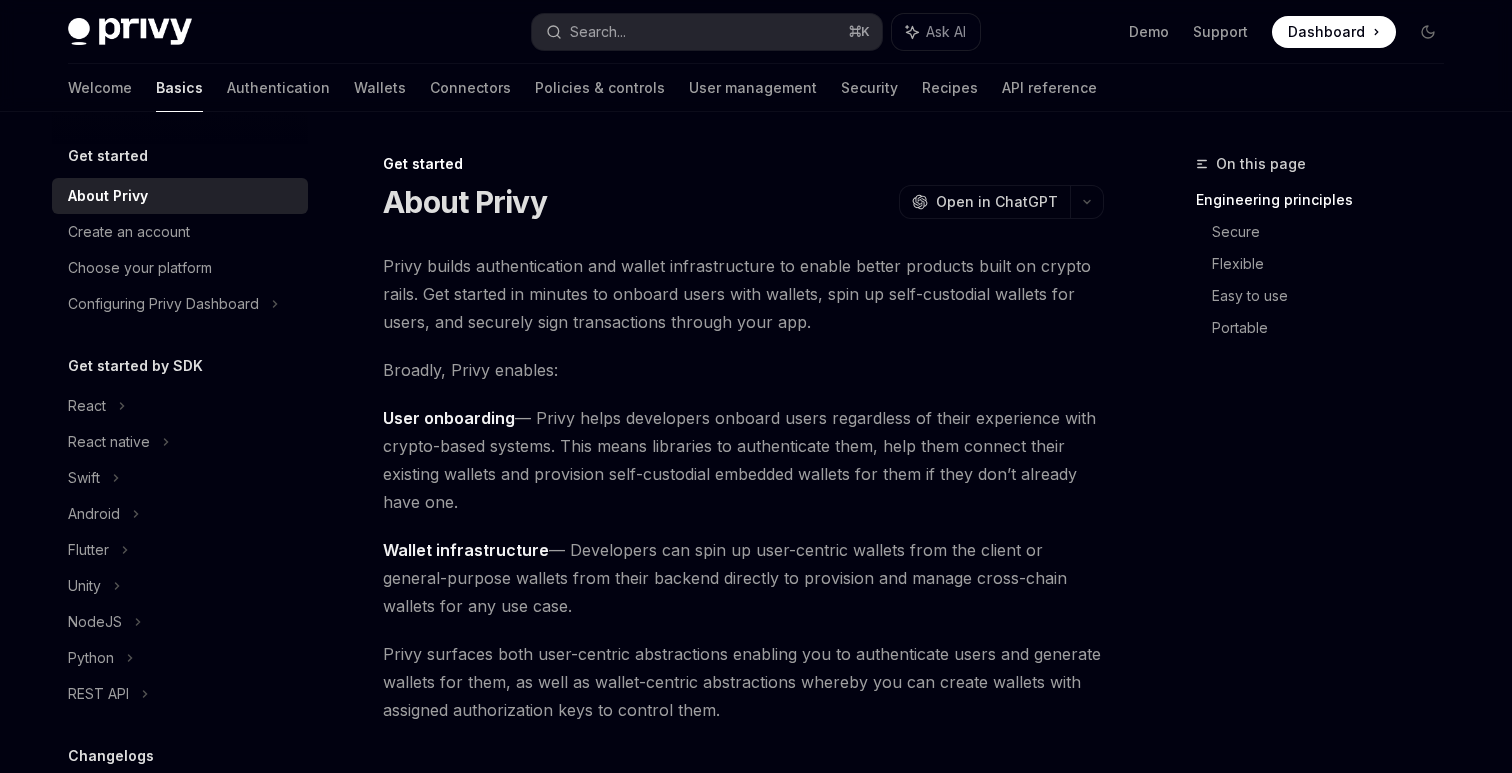 click on "About Privy" at bounding box center (465, 202) 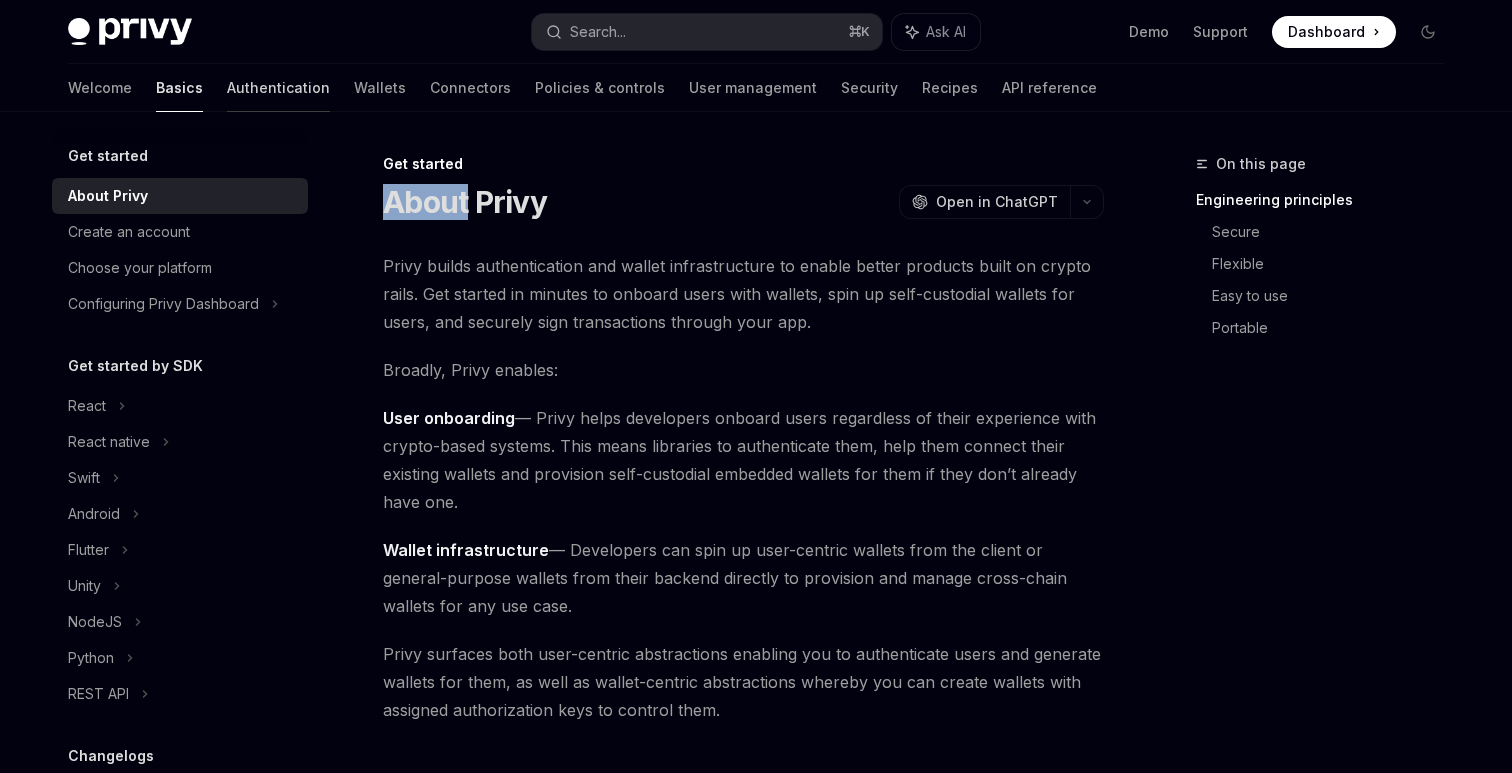 click on "Authentication" at bounding box center (278, 88) 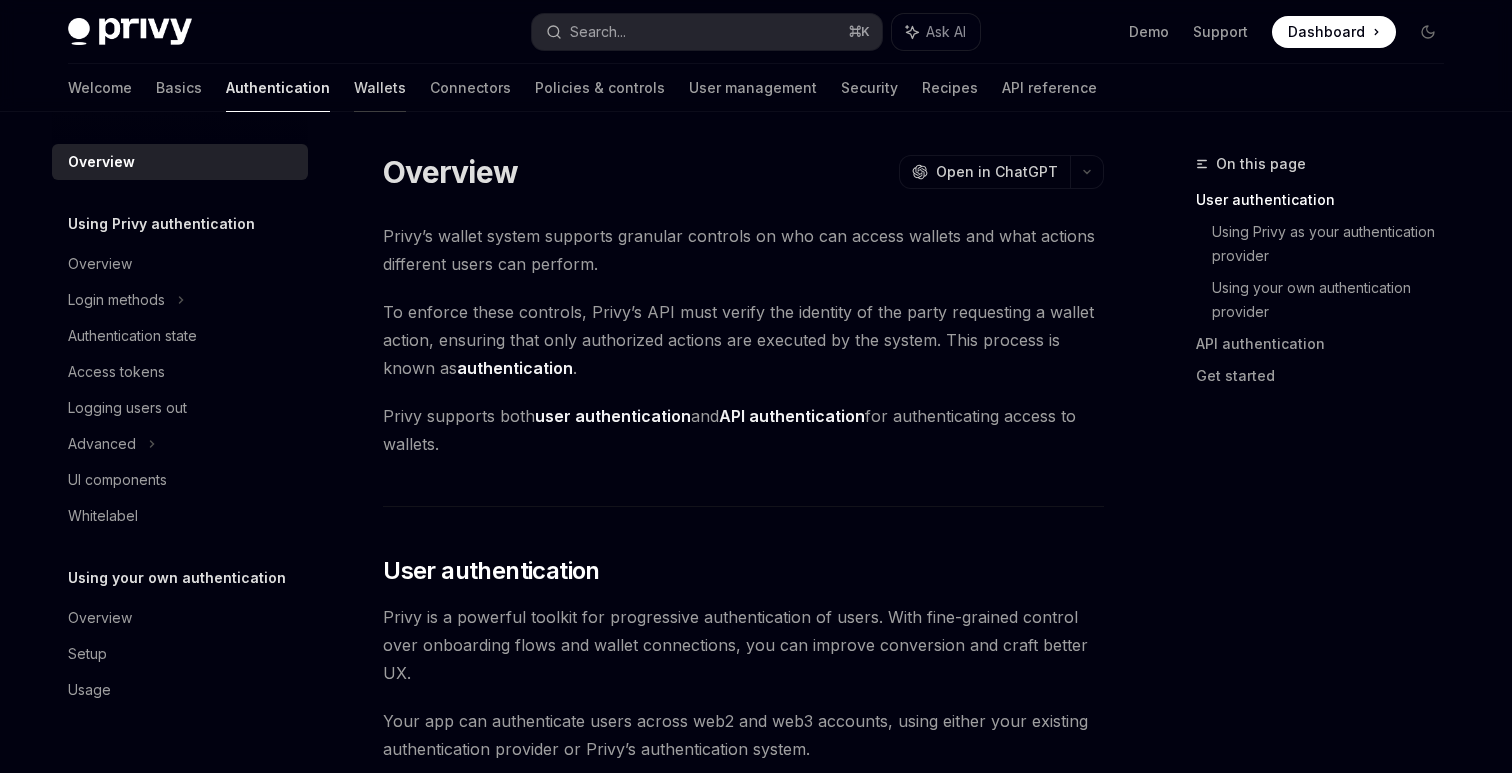 click on "Wallets" at bounding box center (380, 88) 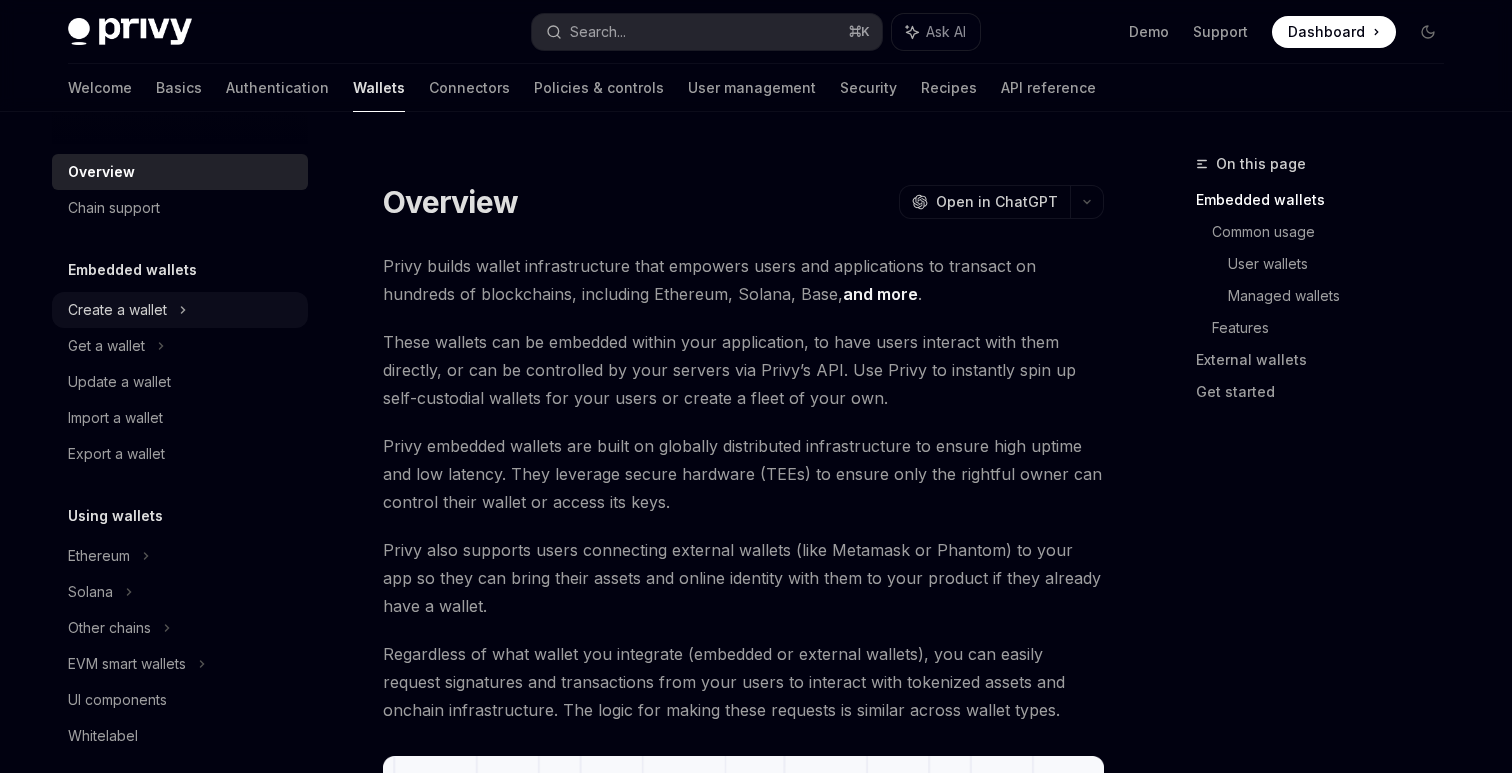 click on "Create a wallet" at bounding box center (117, 310) 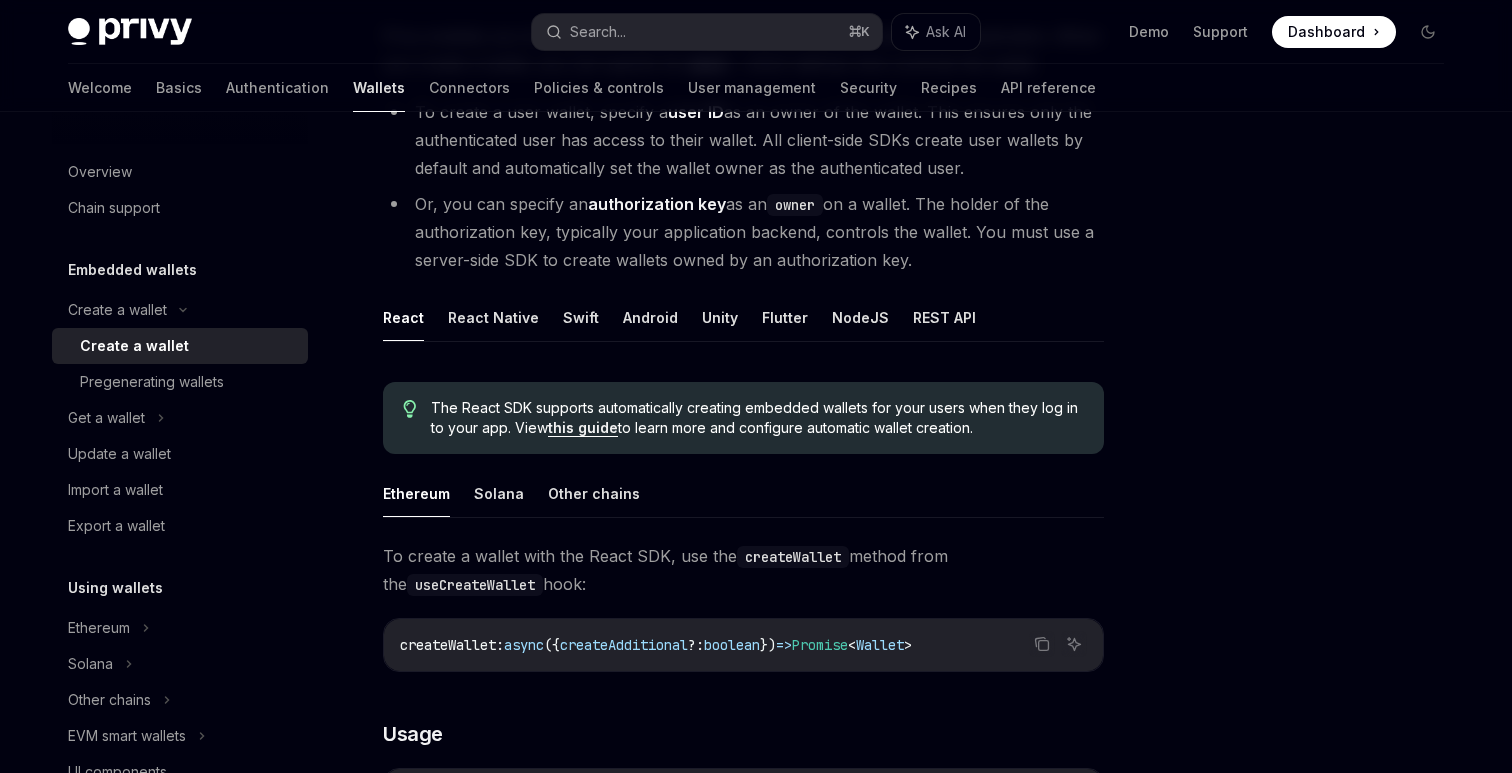 scroll, scrollTop: 248, scrollLeft: 0, axis: vertical 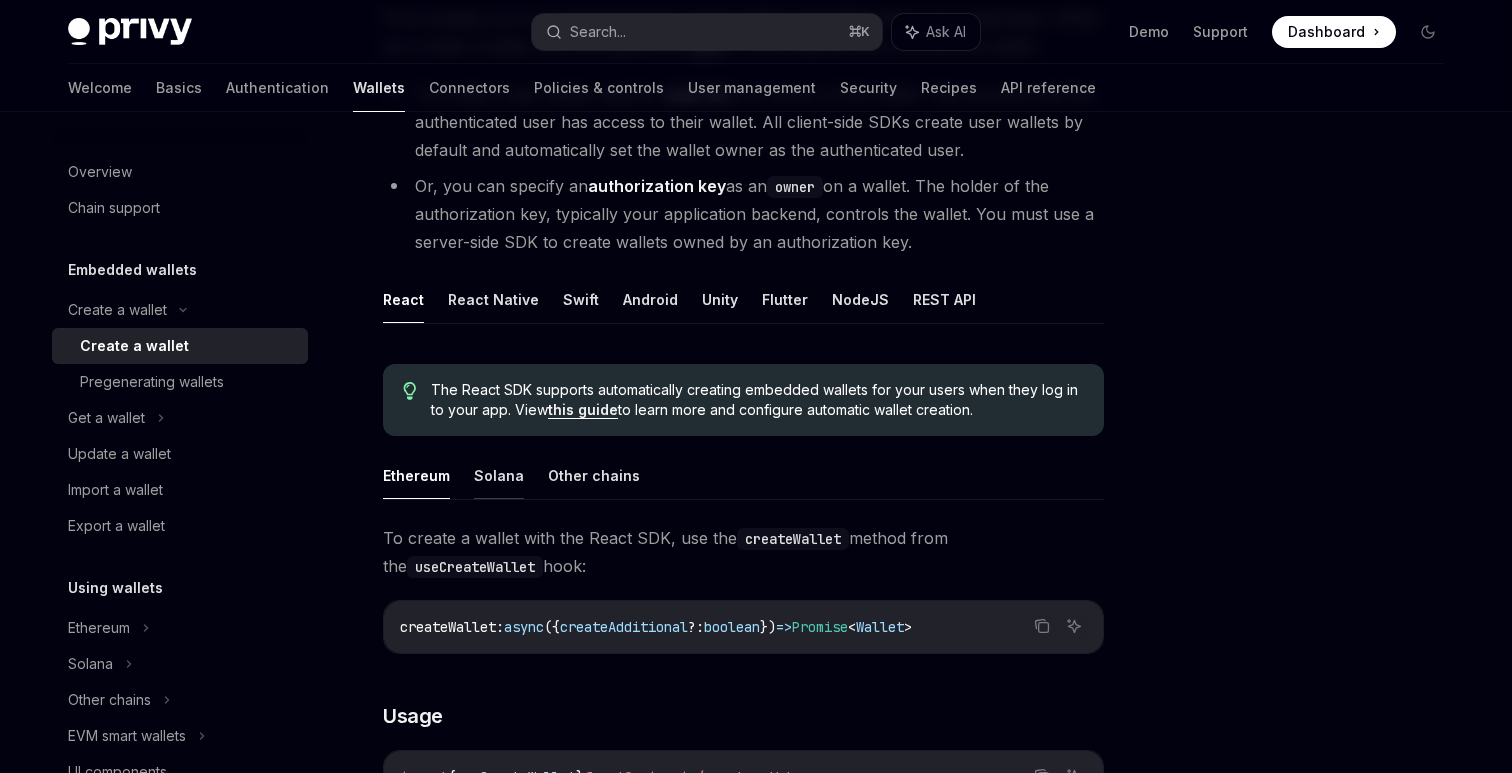 click on "Solana" at bounding box center (499, 475) 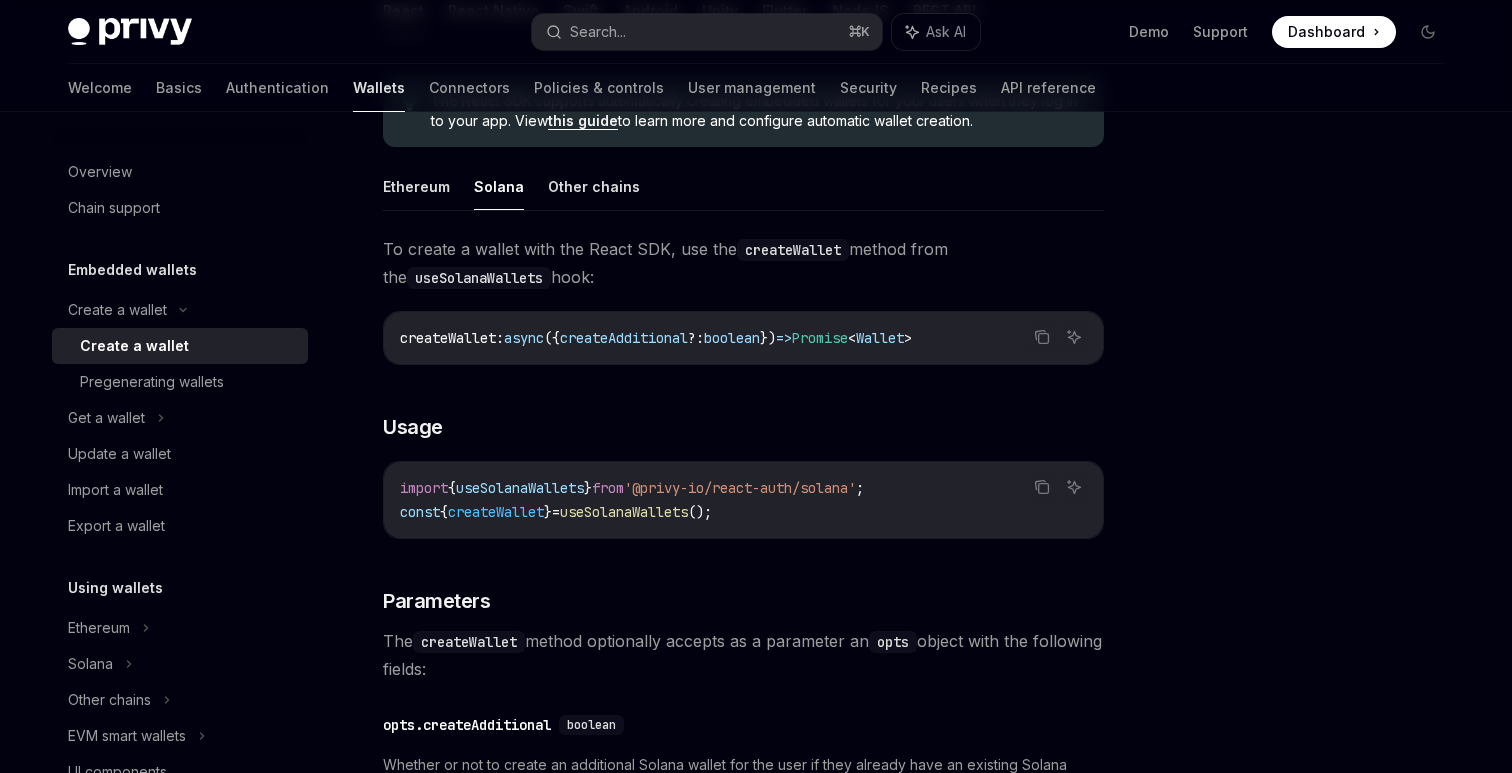 scroll, scrollTop: 538, scrollLeft: 0, axis: vertical 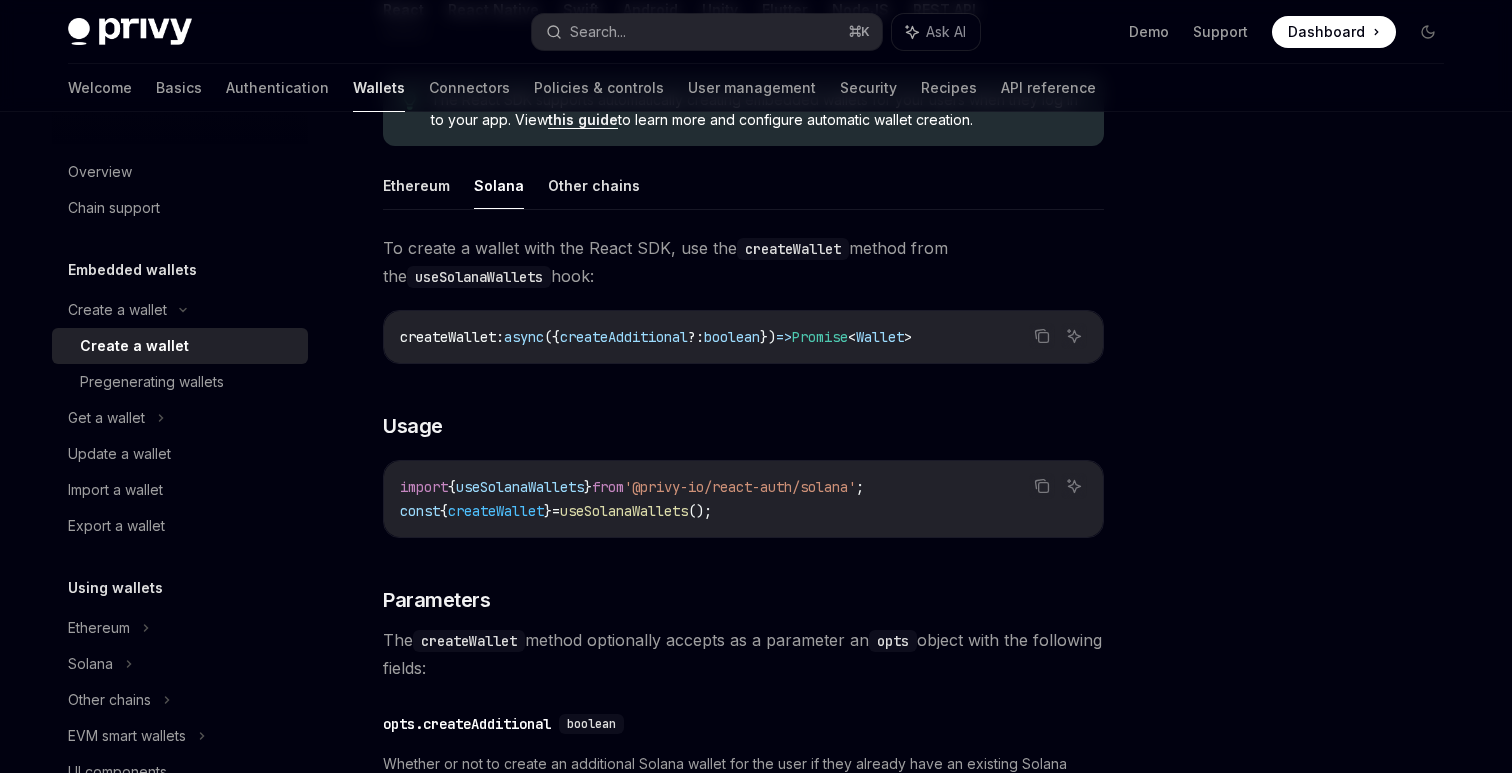 click on "To create a wallet with the React SDK, use the  createWallet  method from the  useSolanaWallets  hook:" at bounding box center (743, 262) 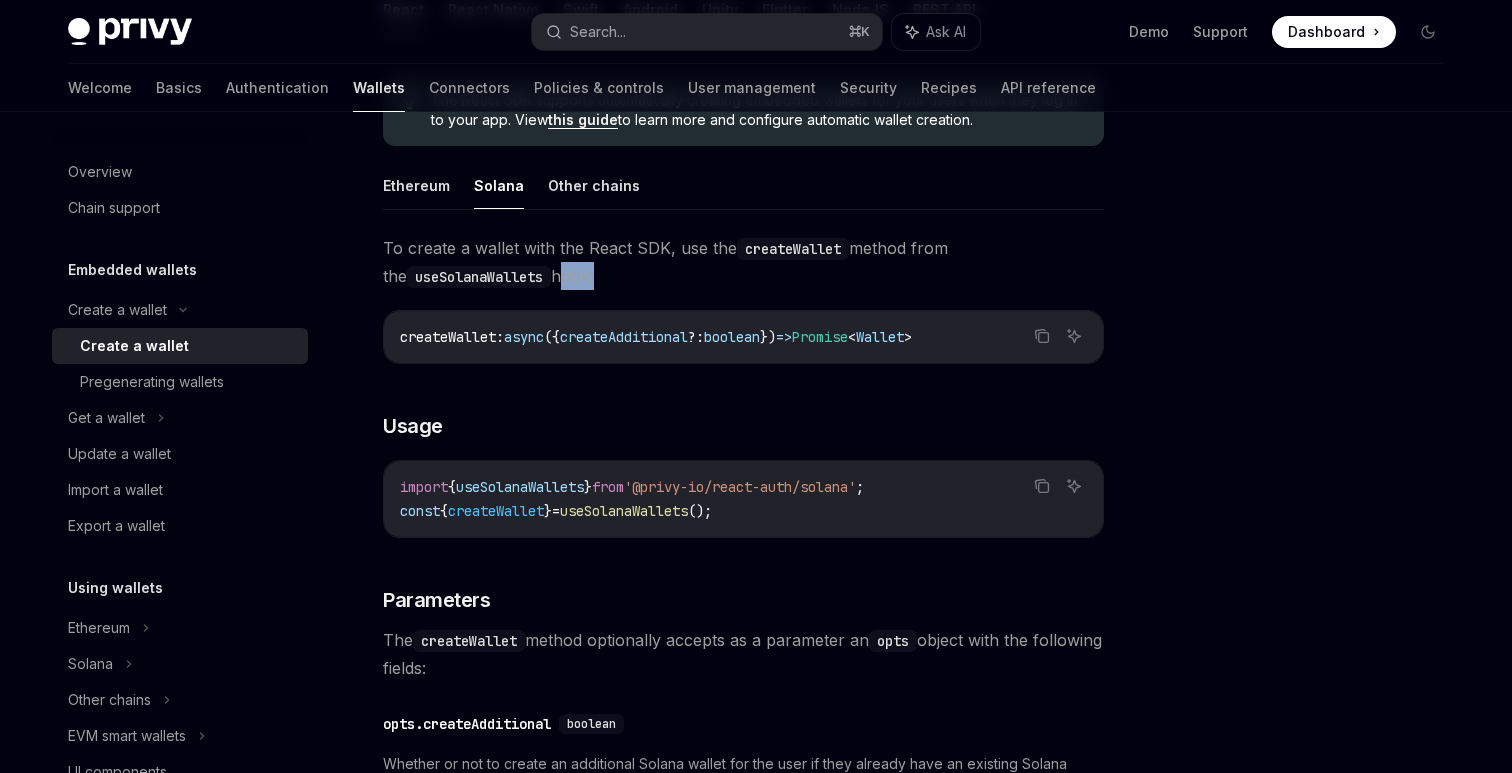 click on "To create a wallet with the React SDK, use the  createWallet  method from the  useSolanaWallets  hook:" at bounding box center (743, 262) 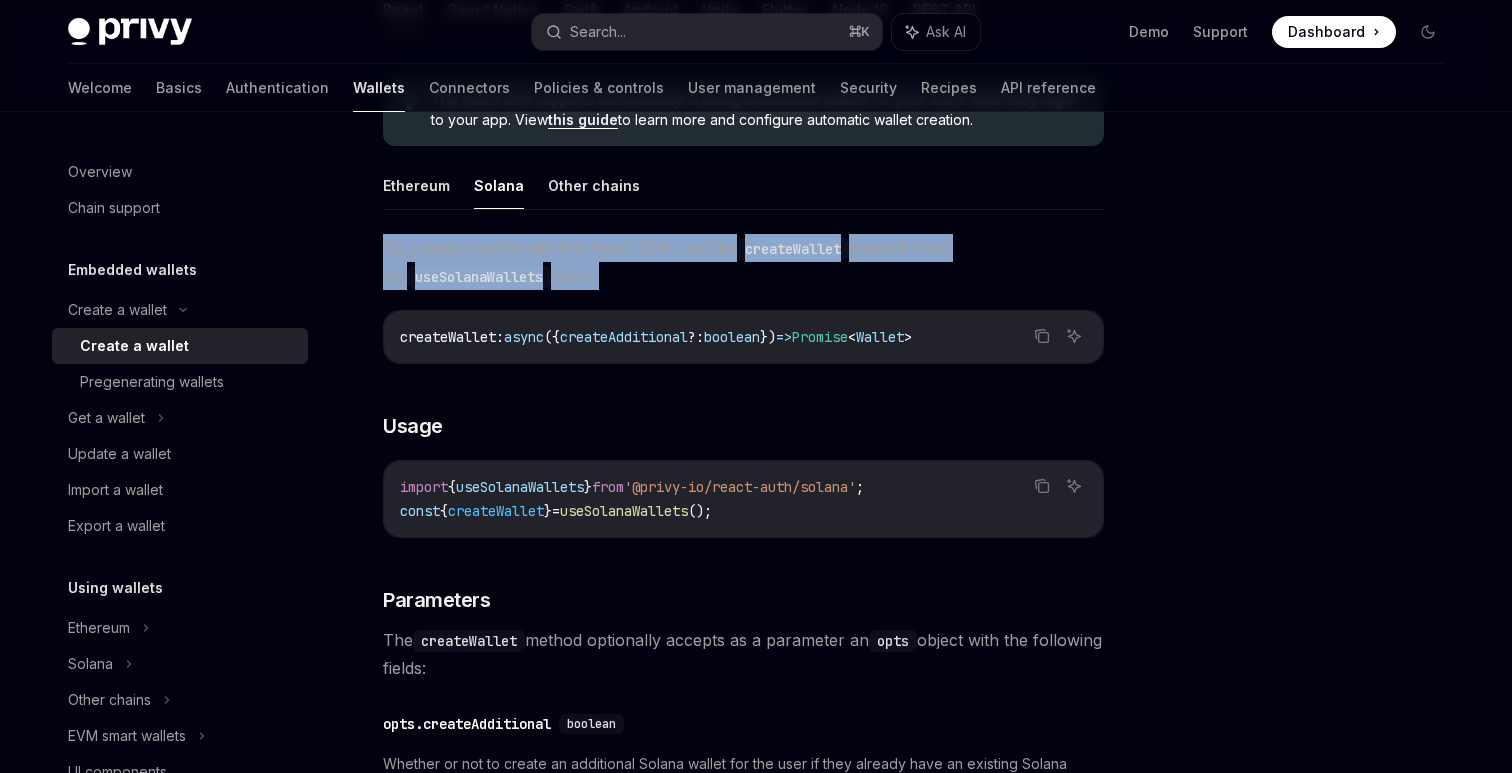 click on "To create a wallet with the React SDK, use the  createWallet  method from the  useSolanaWallets  hook:" at bounding box center (743, 262) 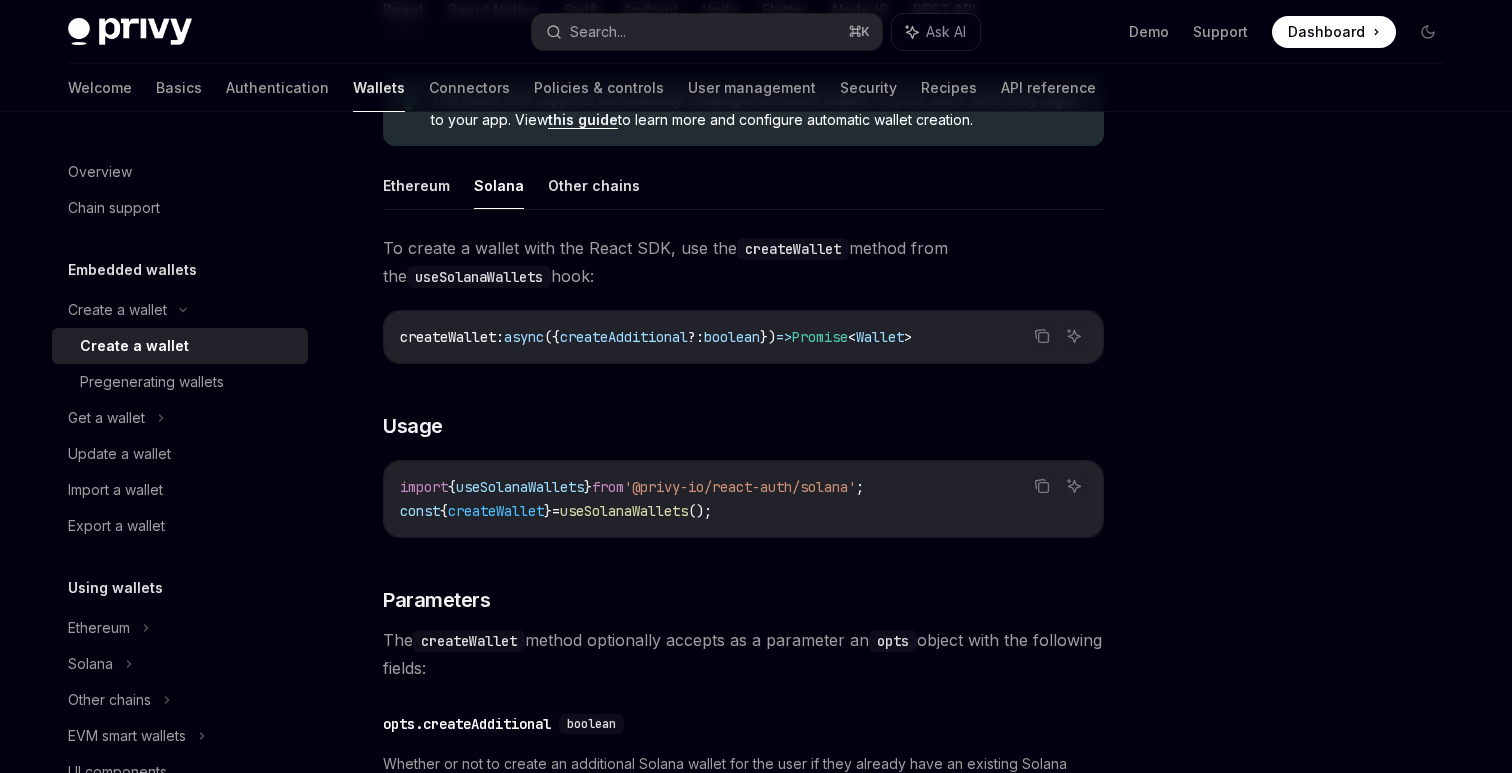 click on "useSolanaWallets" at bounding box center [479, 277] 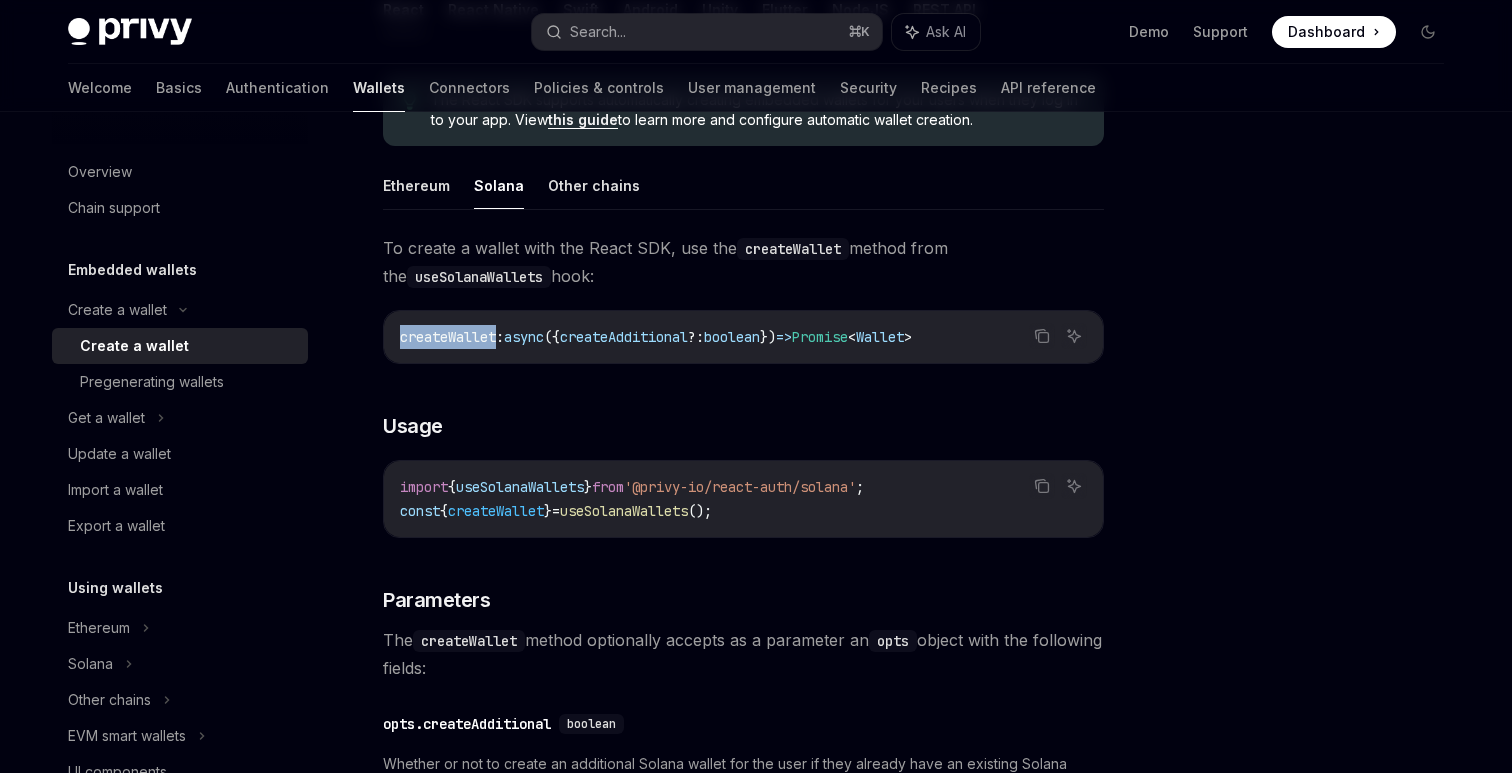 click on "createWallet" at bounding box center [448, 337] 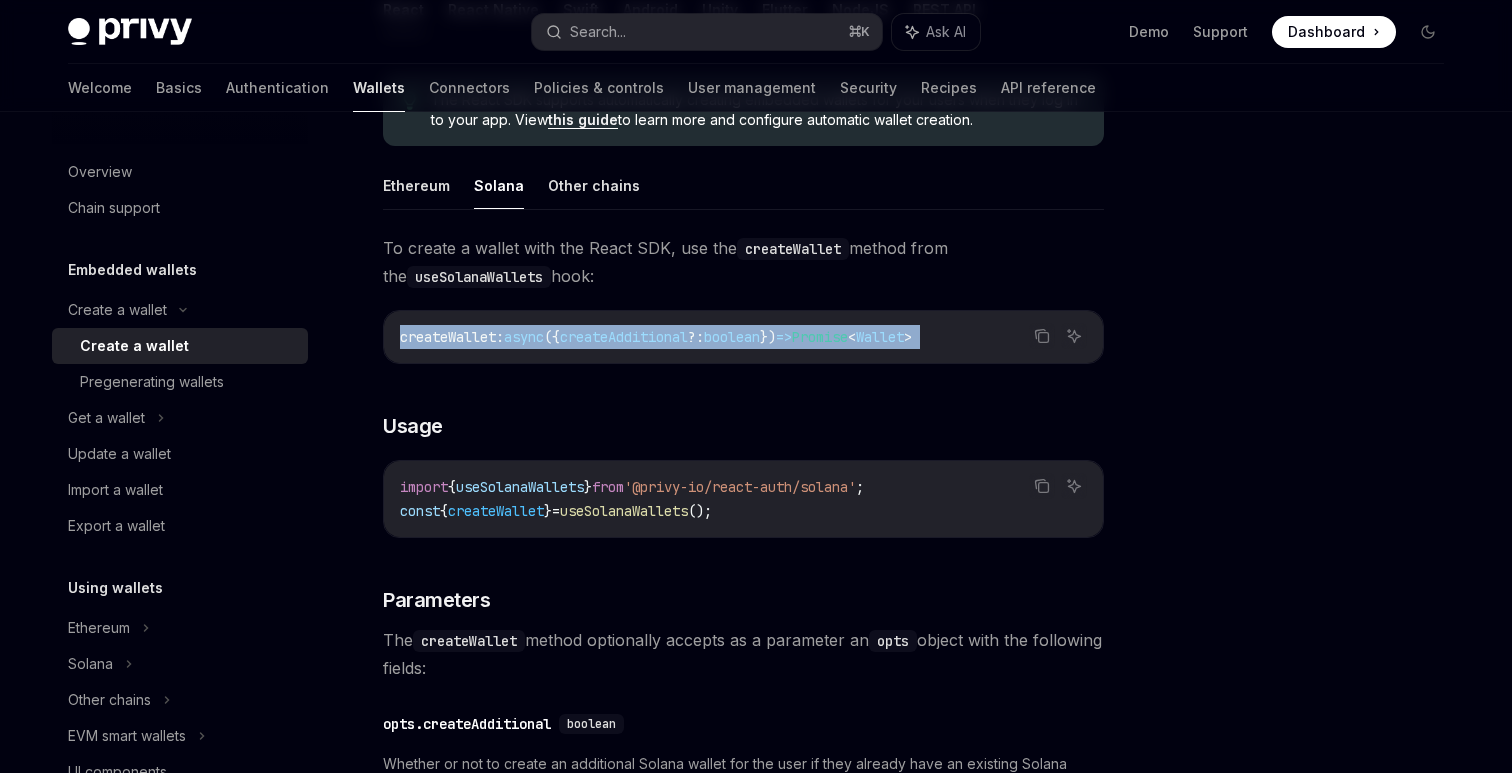 click on "createWallet" at bounding box center (448, 337) 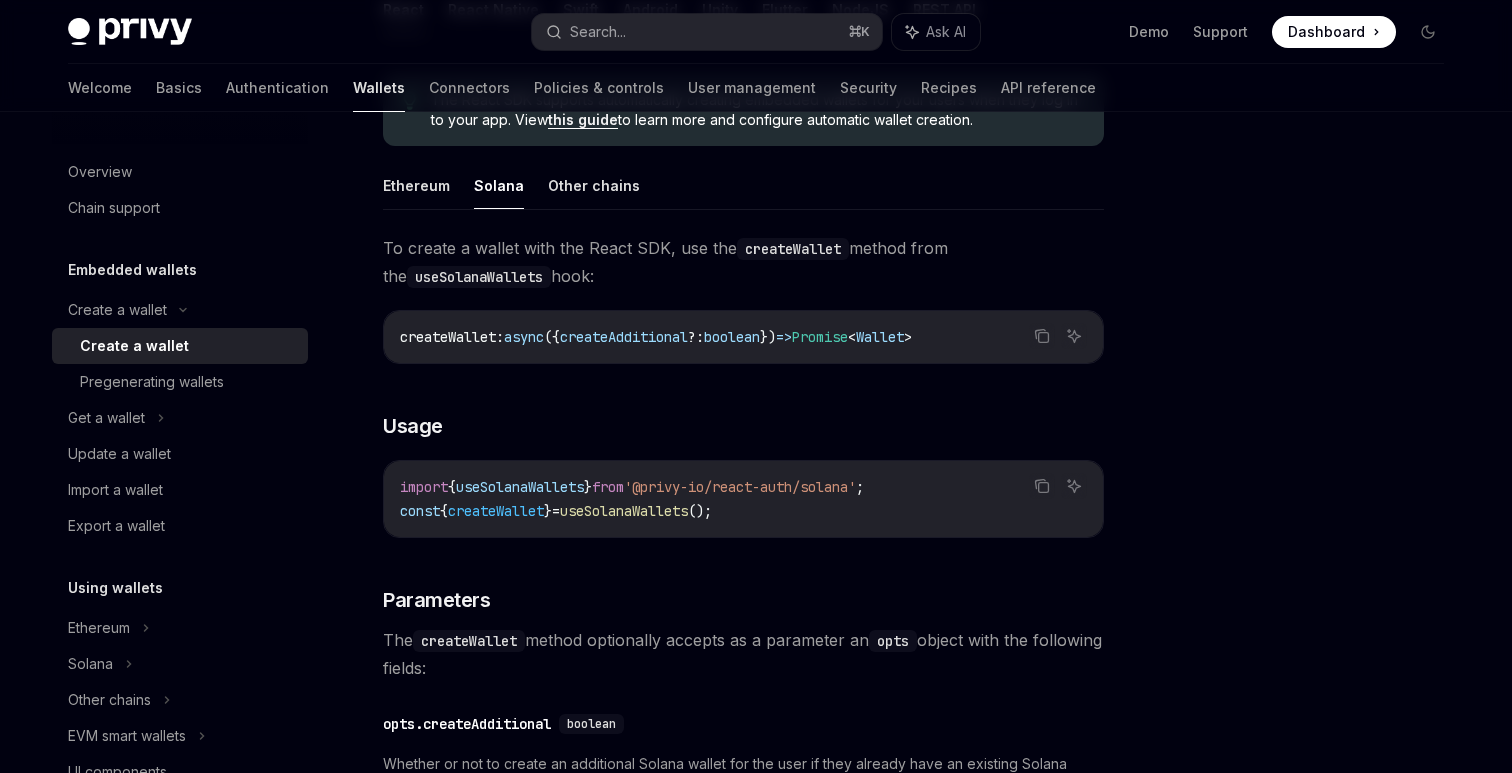 click on "createWallet" at bounding box center (448, 337) 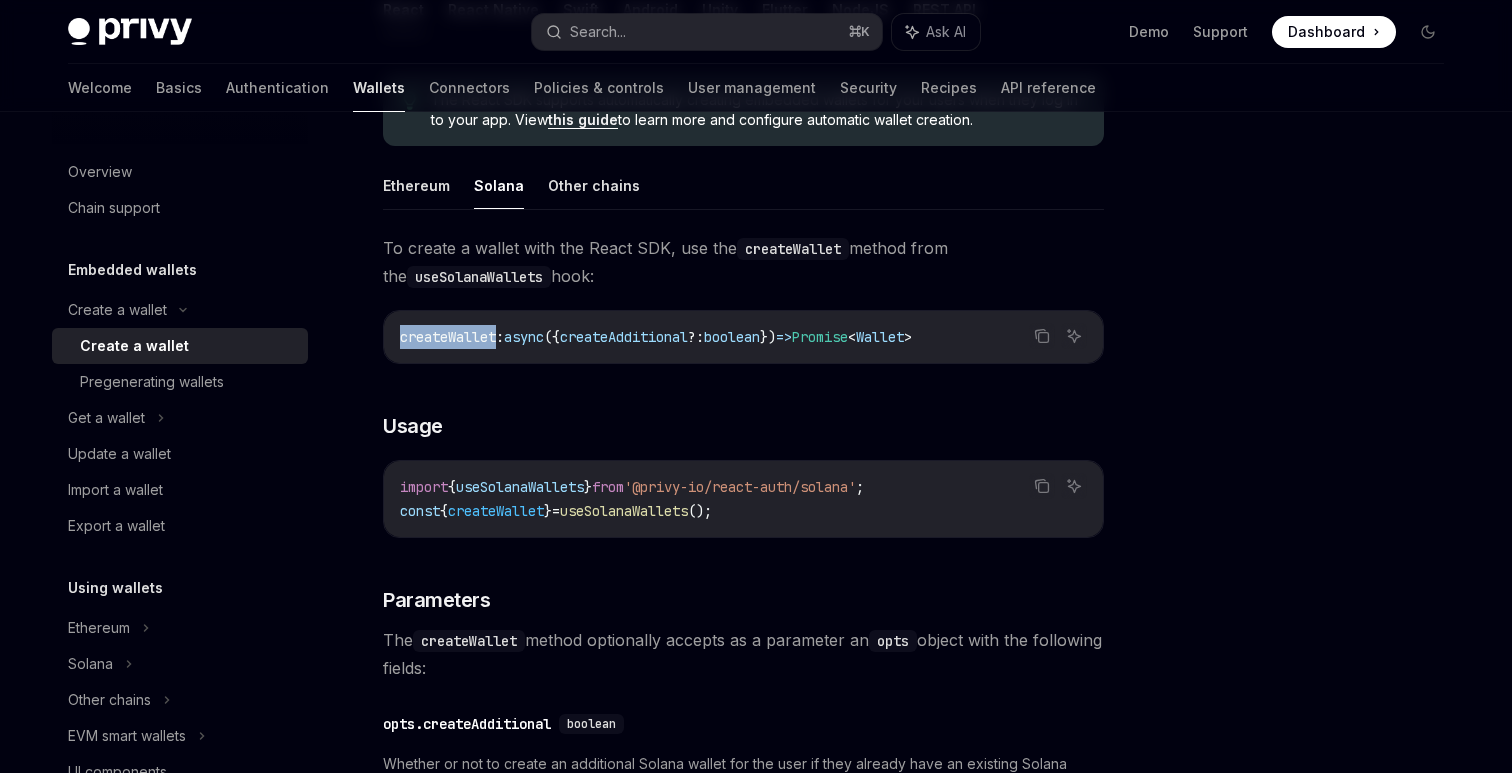 click on "createWallet" at bounding box center (448, 337) 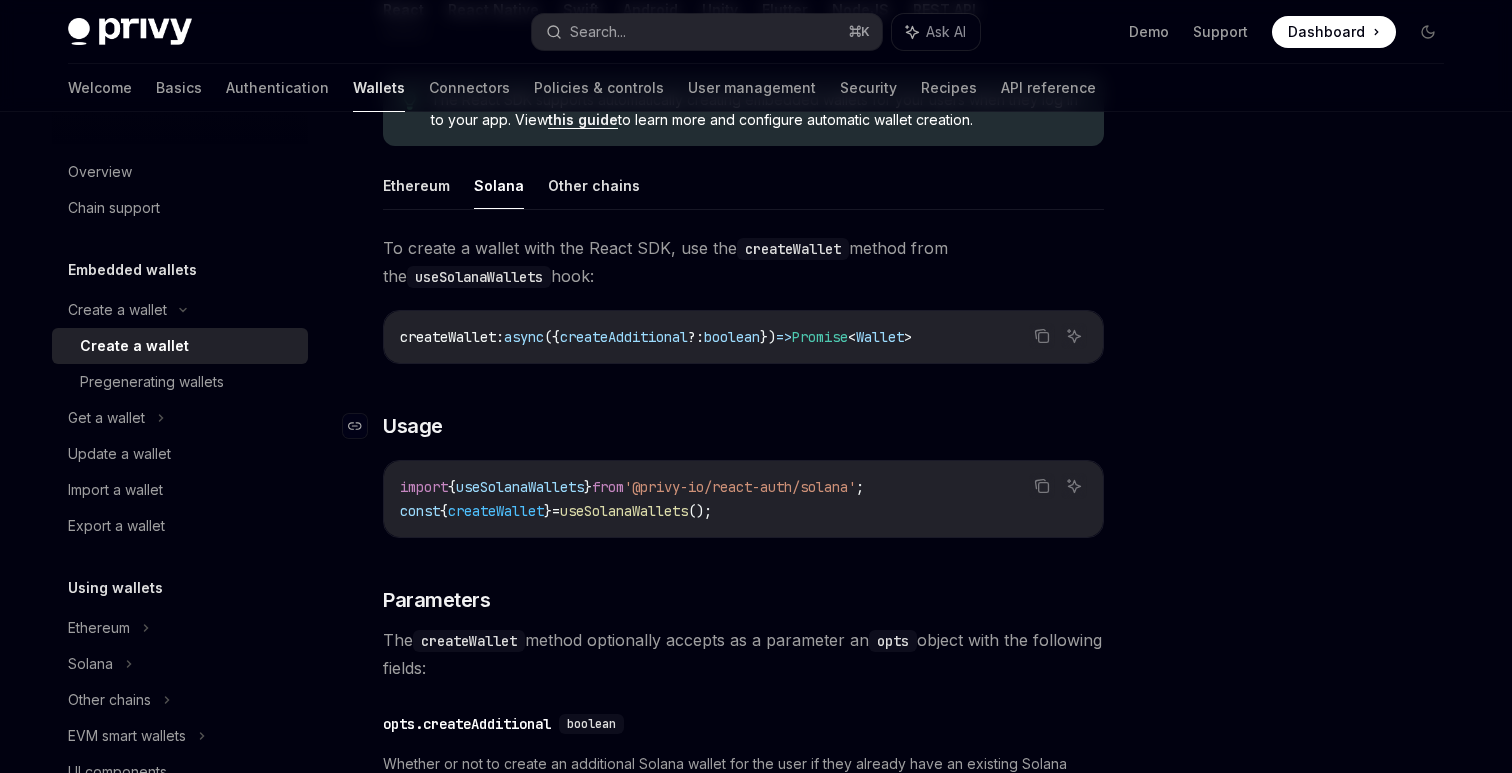 click on "Usage" at bounding box center [413, 426] 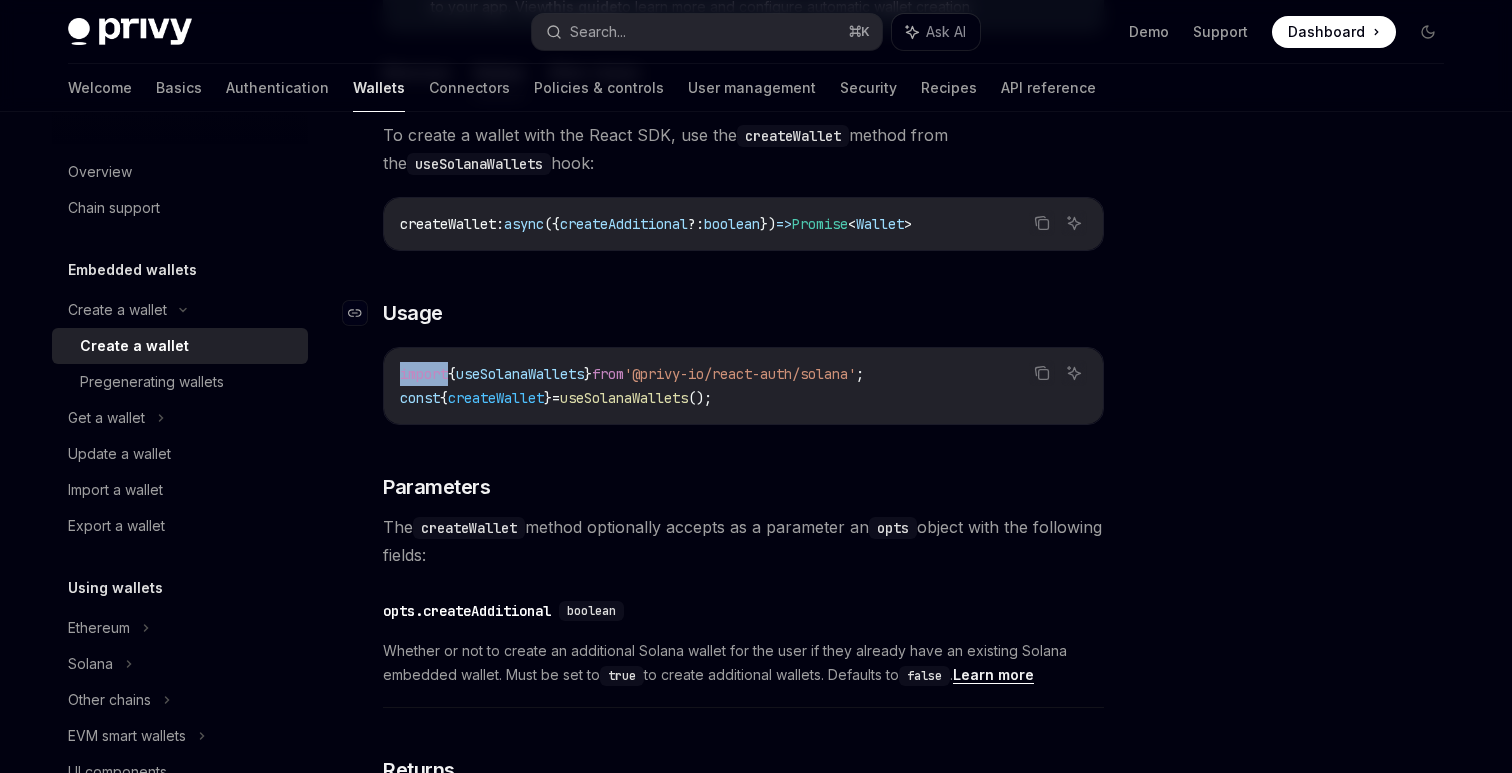 click on "To create a wallet with the React SDK, use the  createWallet  method from the  useSolanaWallets  hook: Copy Ask AI createWallet :  async  ({ createAdditional ?:  boolean })  =>  Promise < Wallet >
​ Usage Copy Ask AI import  { useSolanaWallets }  from  '@privy-io/react-auth/solana' ;
const  { createWallet }  =  useSolanaWallets ();
​ Parameters The  createWallet  method optionally accepts as a parameter an  opts  object with the following fields: ​ opts.createAdditional boolean Whether or not to create an additional Solana wallet for the user if they already have an existing Solana embedded wallet. Must be set to  true  to create additional wallets. Defaults to  false .  Learn more ​ Returns ​ wallet Wallet The linked account object for the created wallet." at bounding box center [743, 511] 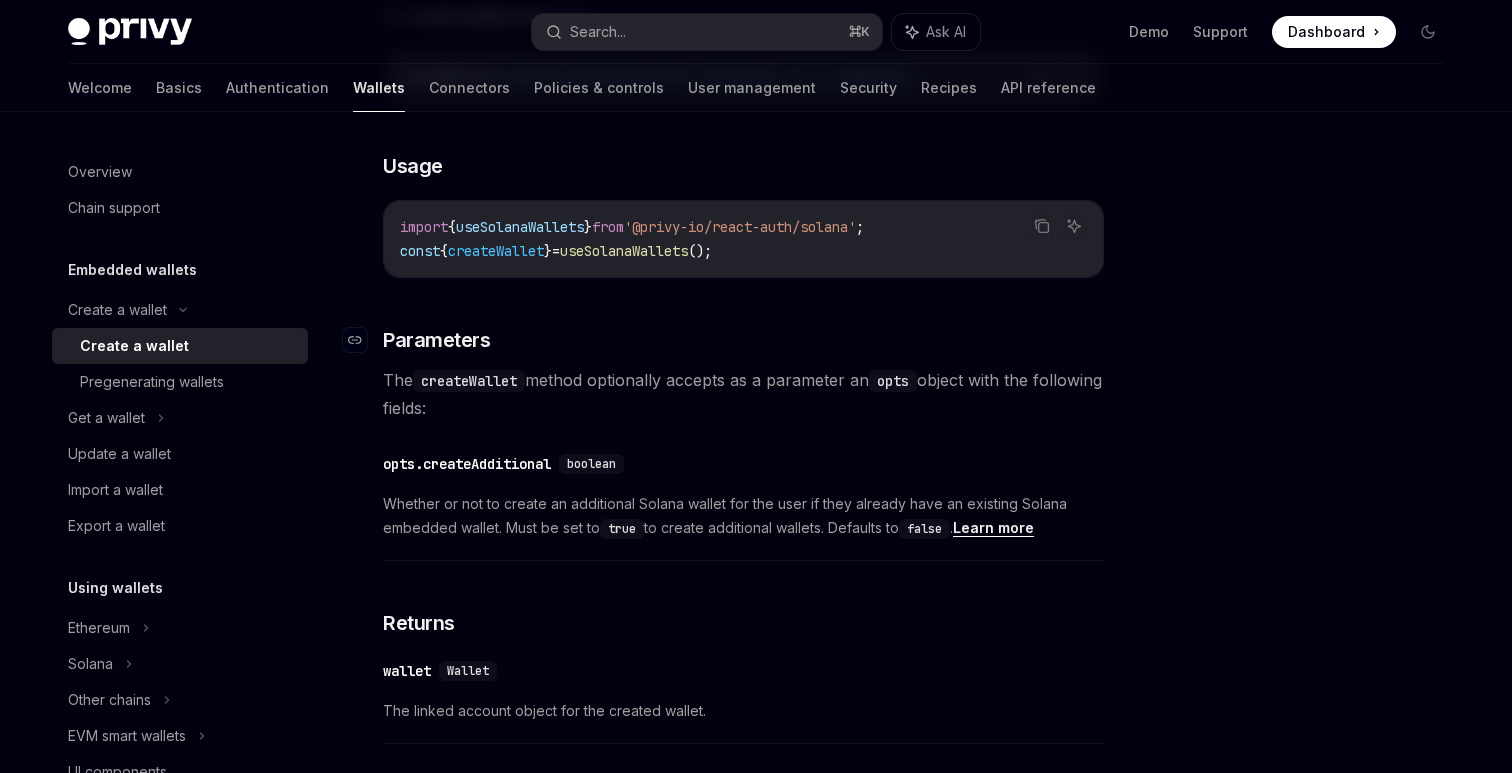 click on "Parameters" at bounding box center [436, 340] 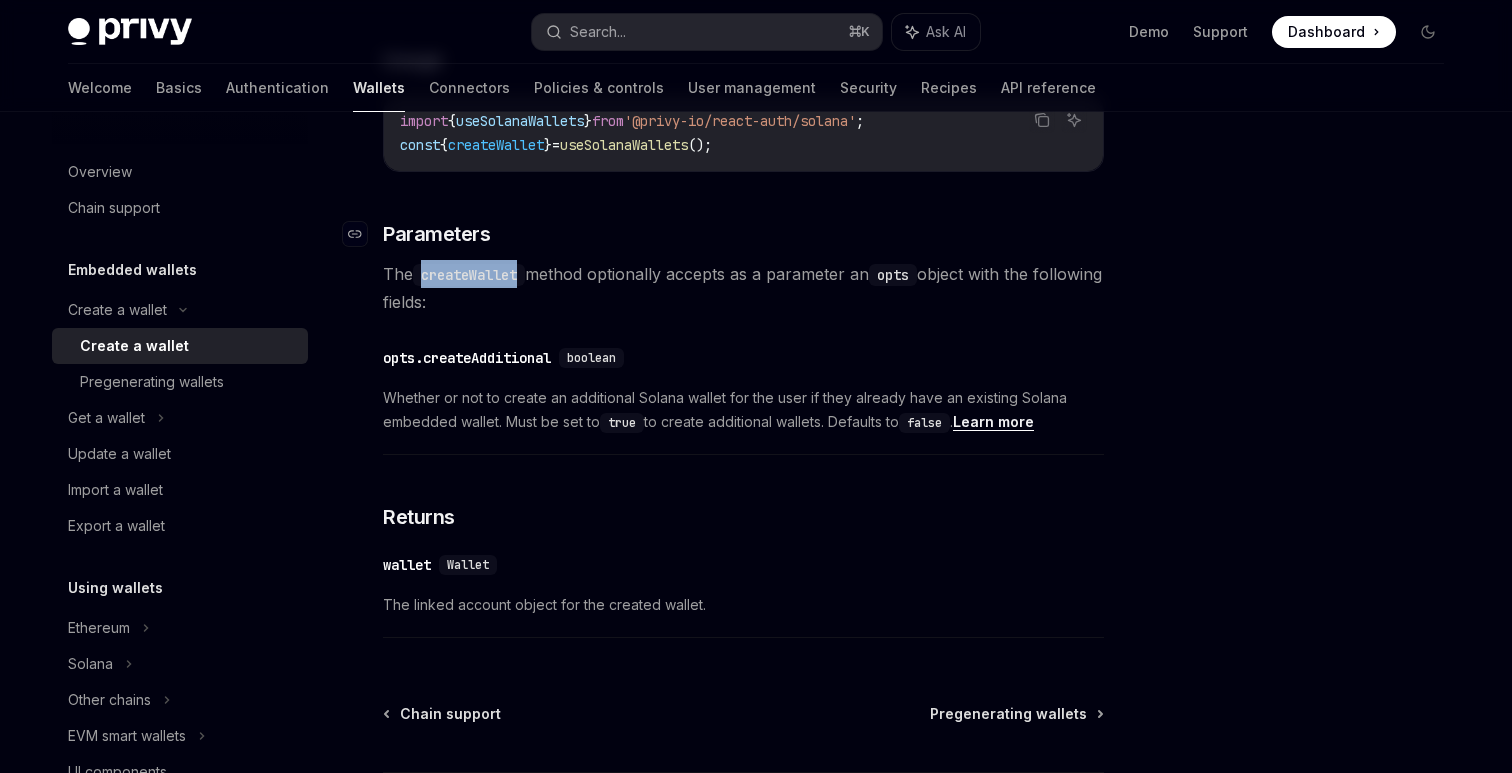 click on "To create a wallet with the React SDK, use the  createWallet  method from the  useSolanaWallets  hook: Copy Ask AI createWallet :  async  ({ createAdditional ?:  boolean })  =>  Promise < Wallet >
​ Usage Copy Ask AI import  { useSolanaWallets }  from  '@privy-io/react-auth/solana' ;
const  { createWallet }  =  useSolanaWallets ();
​ Parameters The  createWallet  method optionally accepts as a parameter an  opts  object with the following fields: ​ opts.createAdditional boolean Whether or not to create an additional Solana wallet for the user if they already have an existing Solana embedded wallet. Must be set to  true  to create additional wallets. Defaults to  false .  Learn more ​ Returns ​ wallet Wallet The linked account object for the created wallet." at bounding box center (743, 258) 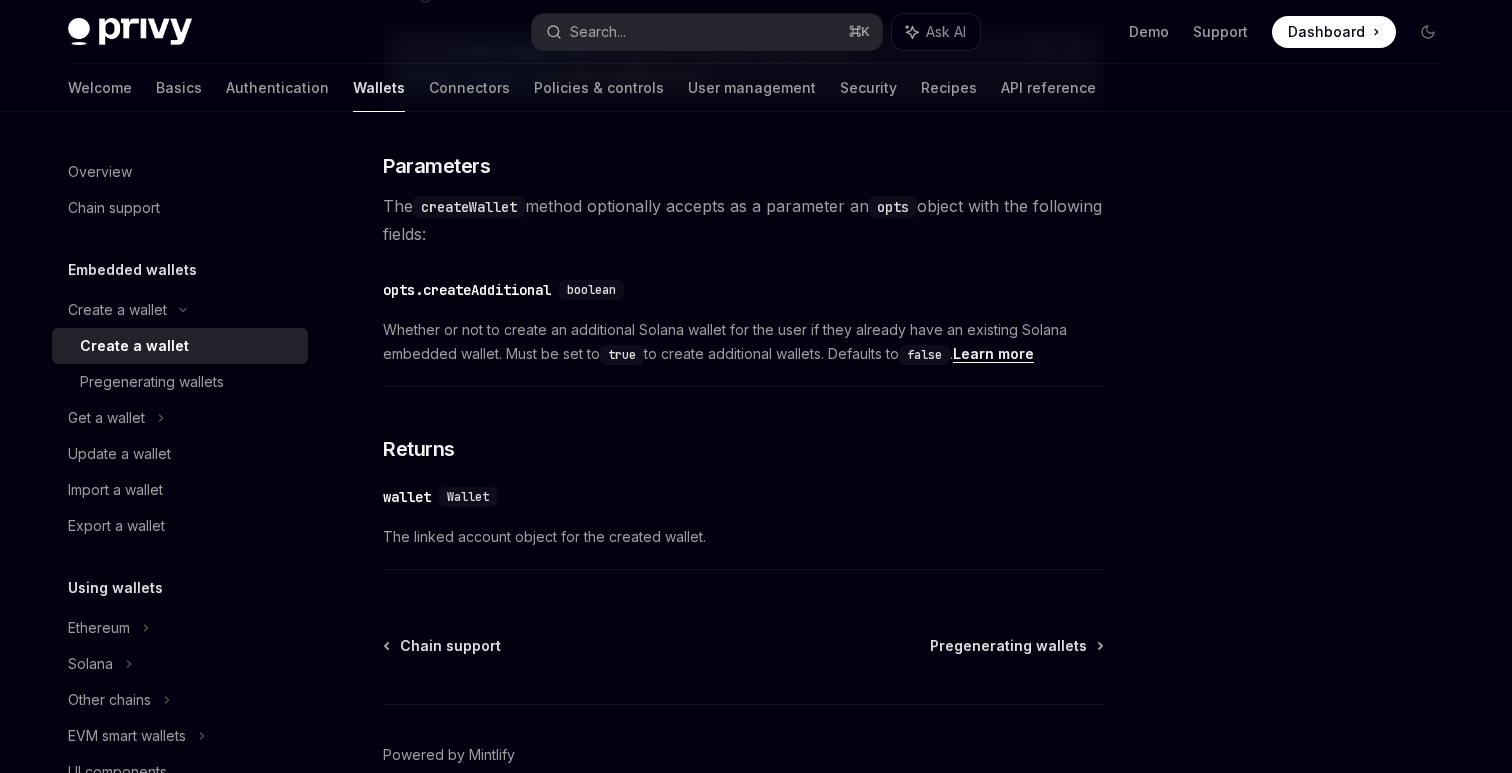click on "To create a wallet with the React SDK, use the  createWallet  method from the  useSolanaWallets  hook: Copy Ask AI createWallet :  async  ({ createAdditional ?:  boolean })  =>  Promise < Wallet >
​ Usage Copy Ask AI import  { useSolanaWallets }  from  '@privy-io/react-auth/solana' ;
const  { createWallet }  =  useSolanaWallets ();
​ Parameters The  createWallet  method optionally accepts as a parameter an  opts  object with the following fields: ​ opts.createAdditional boolean Whether or not to create an additional Solana wallet for the user if they already have an existing Solana embedded wallet. Must be set to  true  to create additional wallets. Defaults to  false .  Learn more ​ Returns ​ wallet Wallet The linked account object for the created wallet." at bounding box center [743, 190] 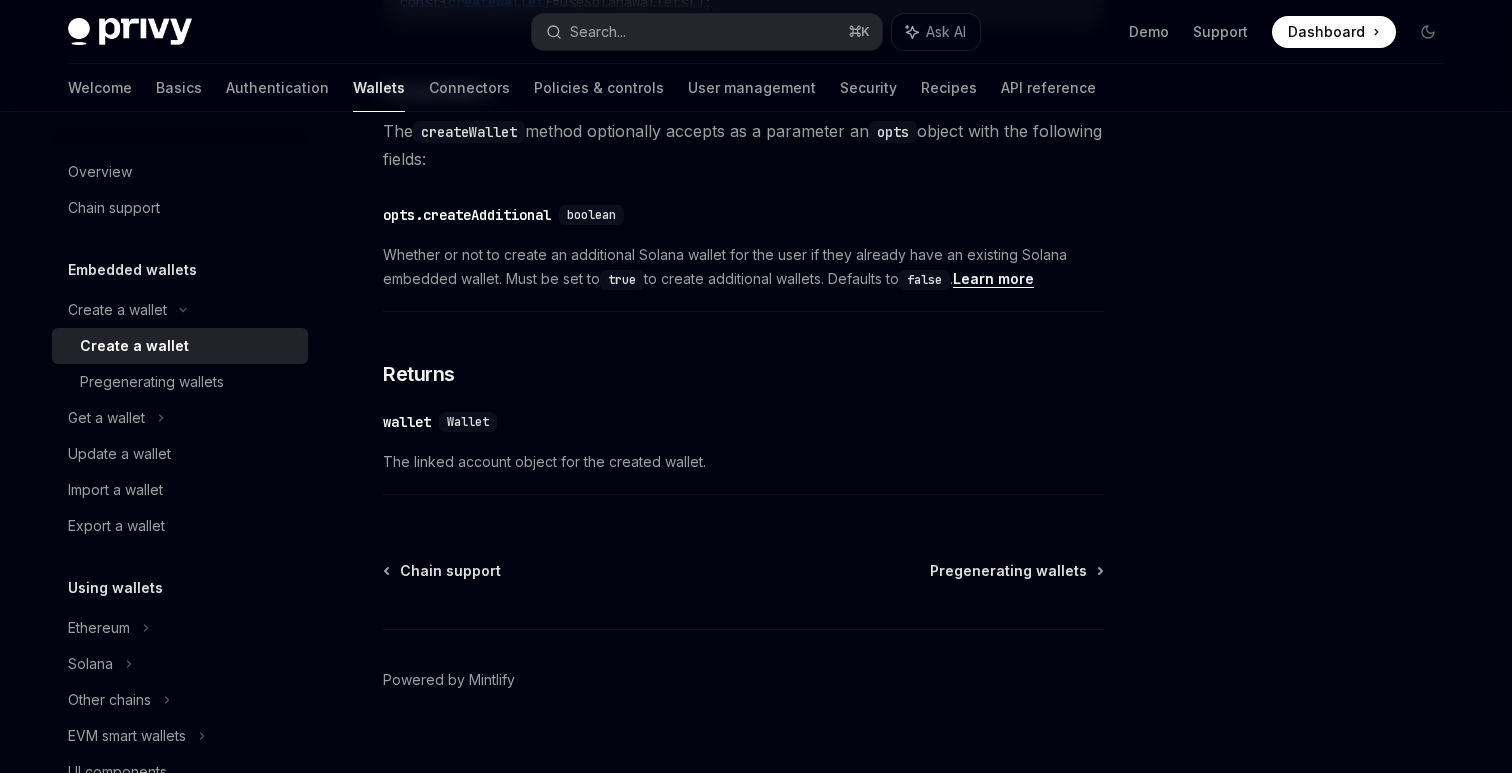 scroll, scrollTop: 1076, scrollLeft: 0, axis: vertical 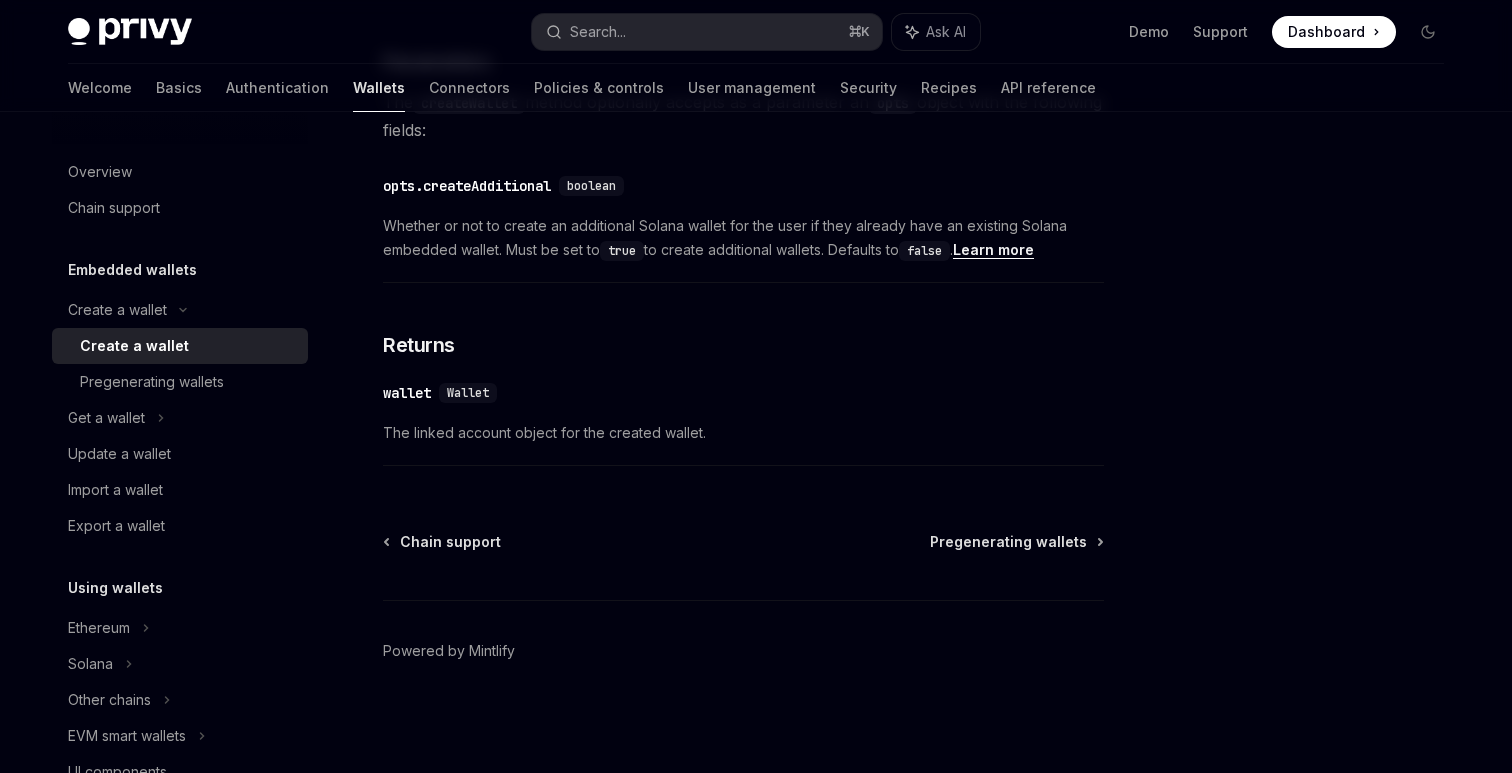 click on "The linked account object for the created wallet." at bounding box center [743, 433] 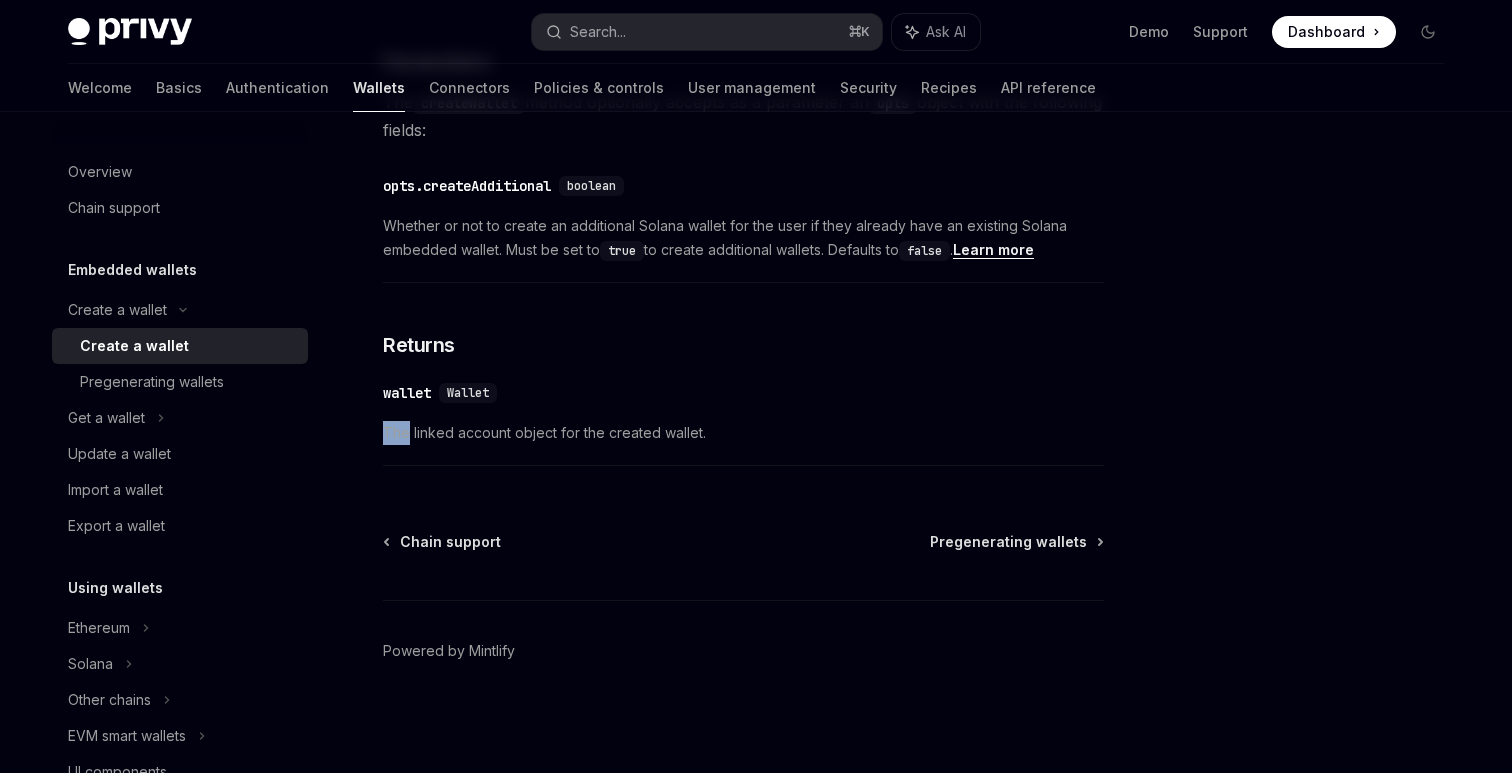 click on "The linked account object for the created wallet." at bounding box center [743, 433] 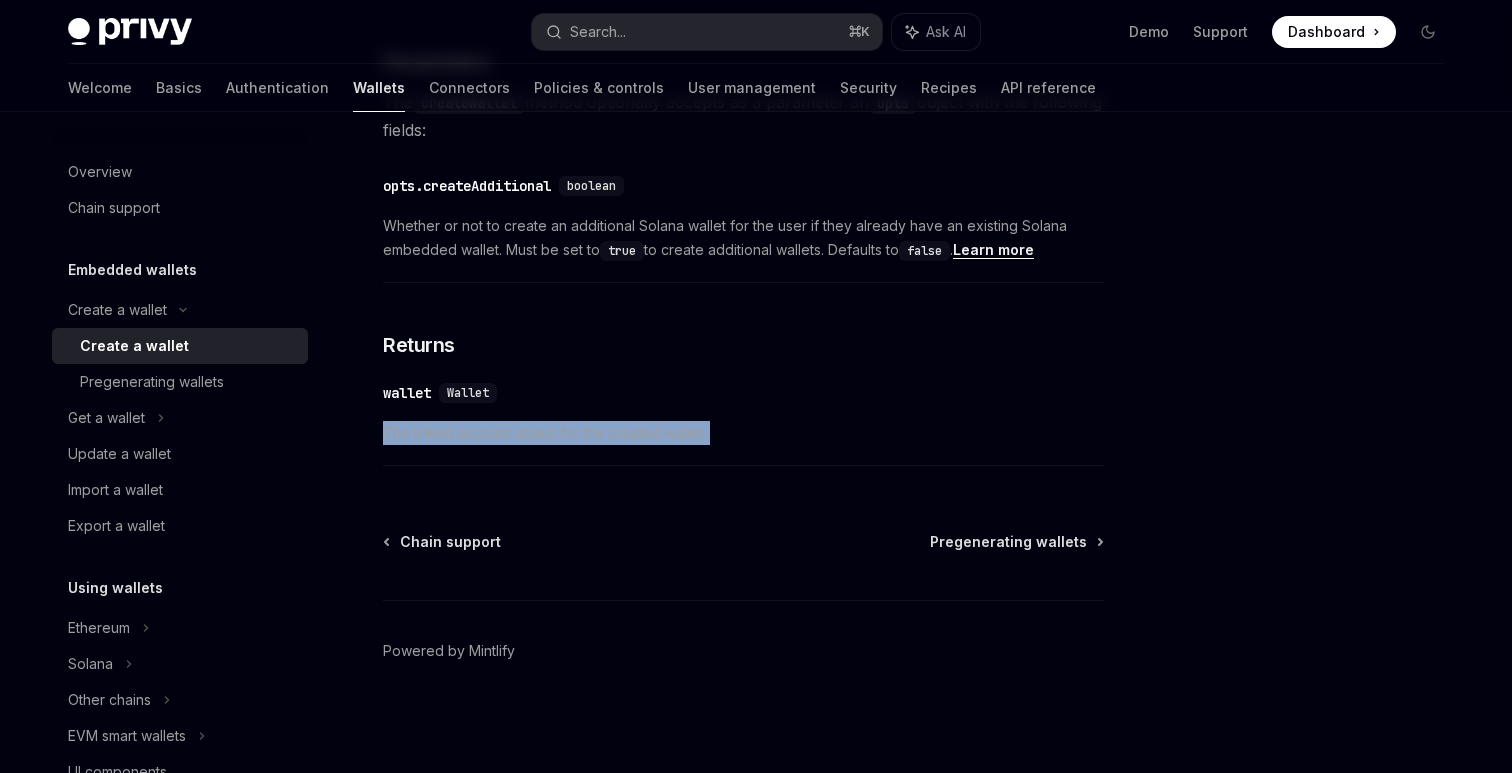 click on "The linked account object for the created wallet." at bounding box center (743, 433) 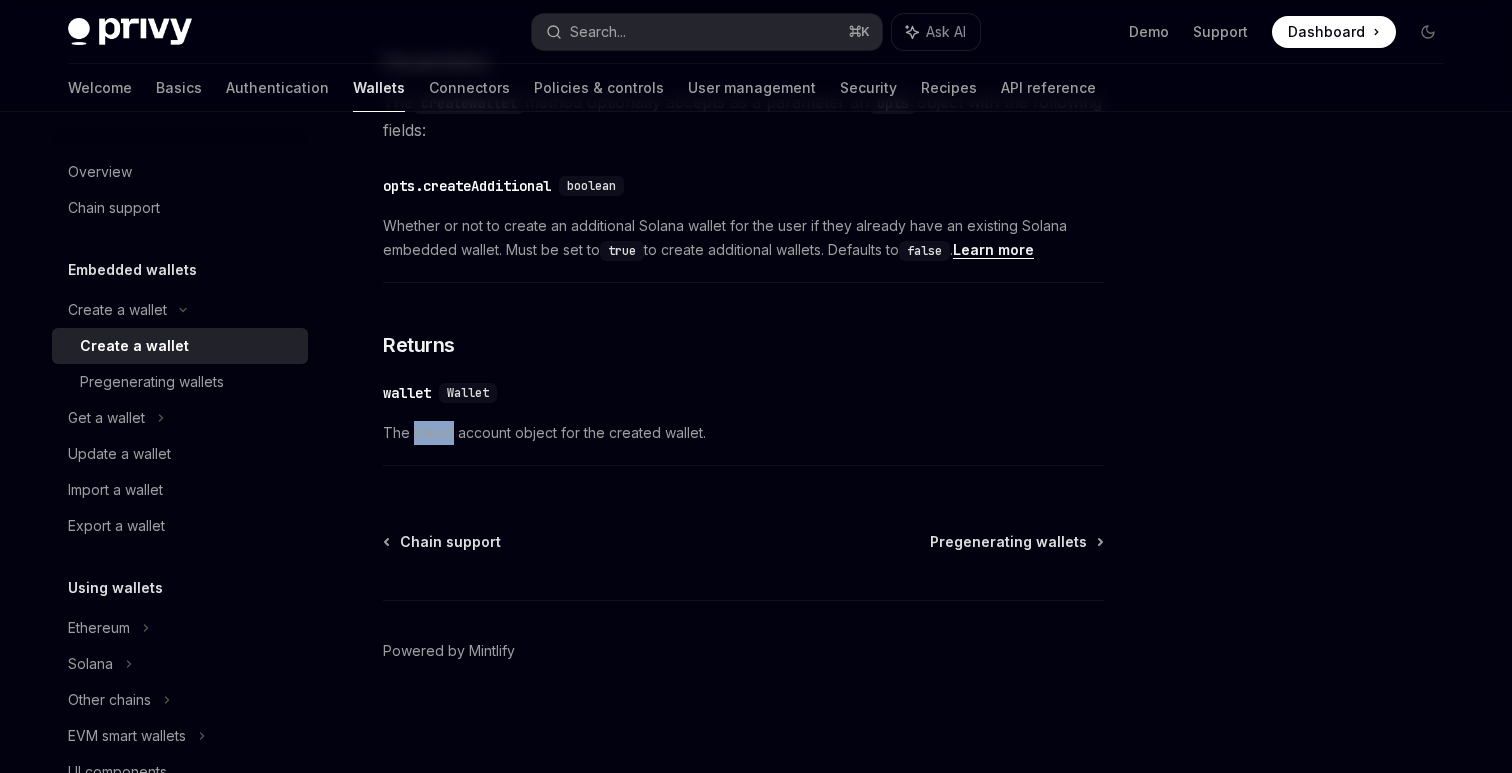 click on "The linked account object for the created wallet." at bounding box center [743, 433] 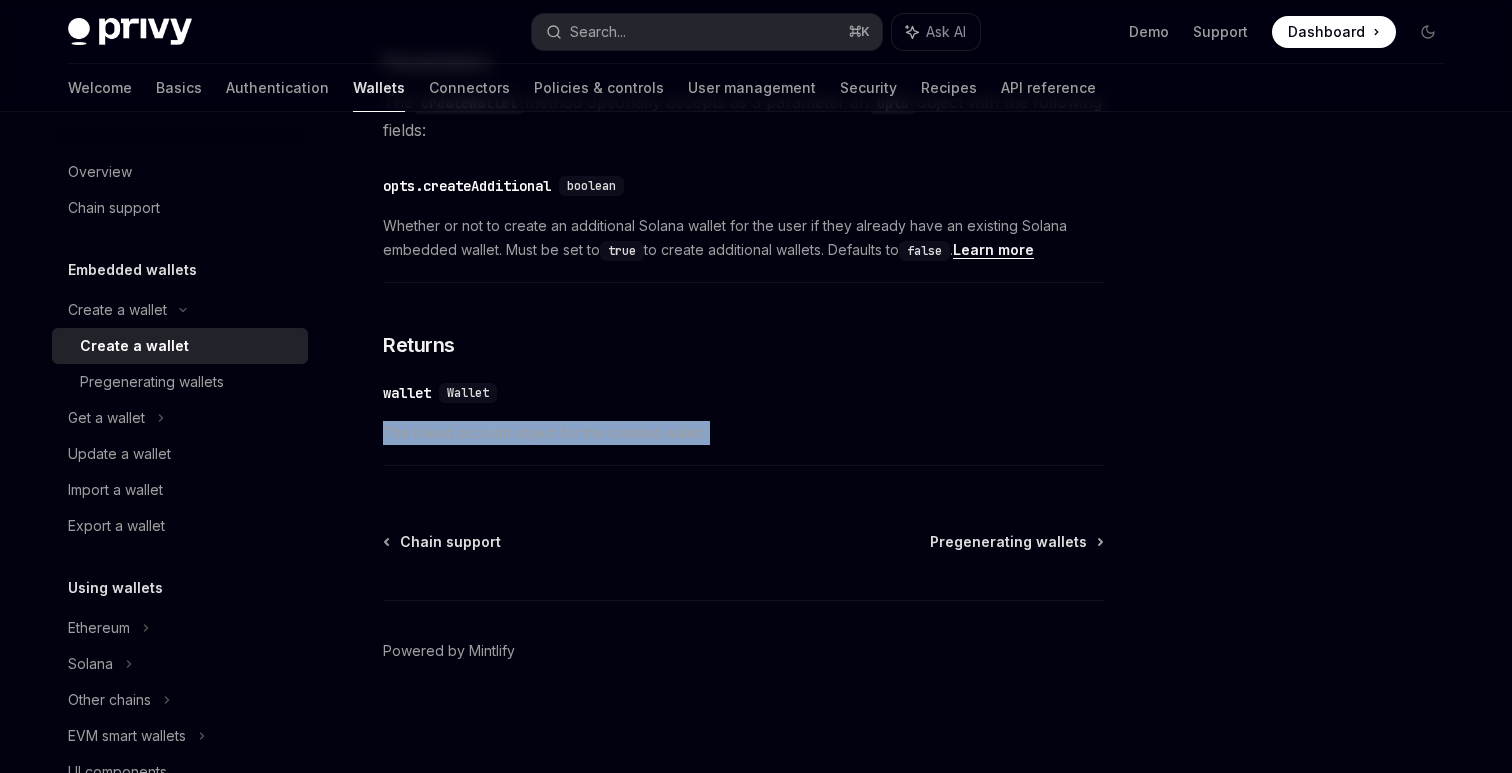 click on "The linked account object for the created wallet." at bounding box center [743, 433] 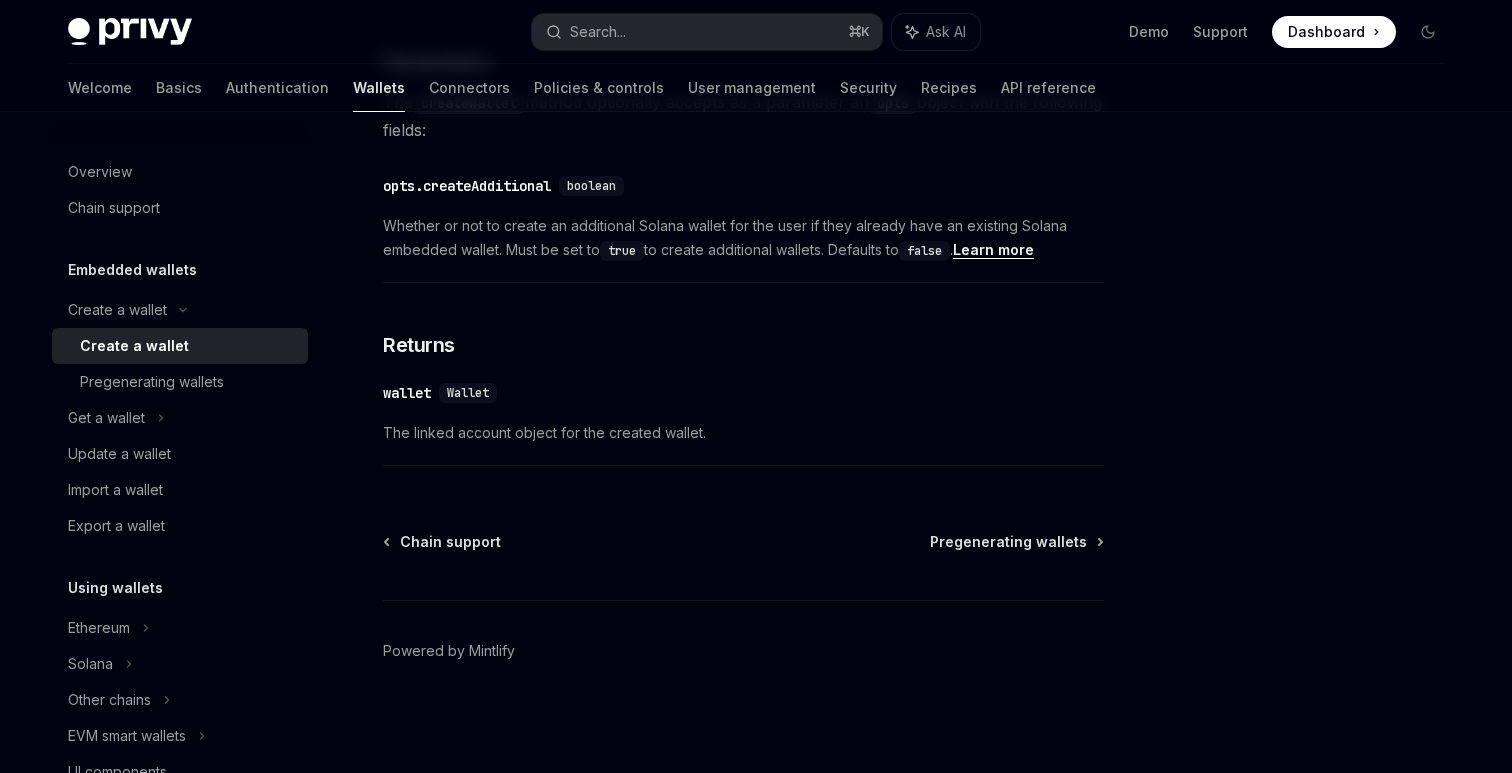 click on "​ wallet Wallet The linked account object for the created wallet." at bounding box center (743, 418) 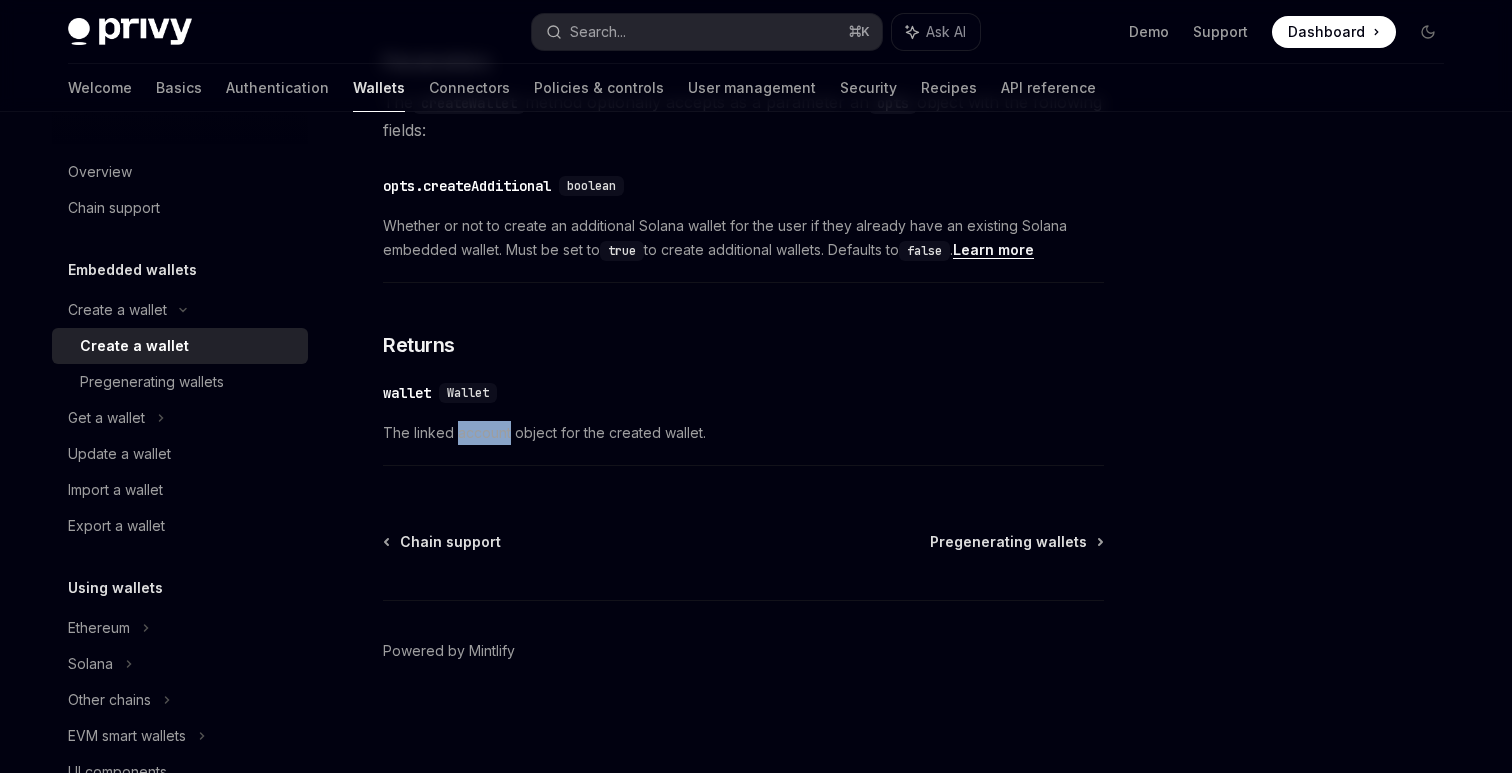 click on "The linked account object for the created wallet." at bounding box center [743, 433] 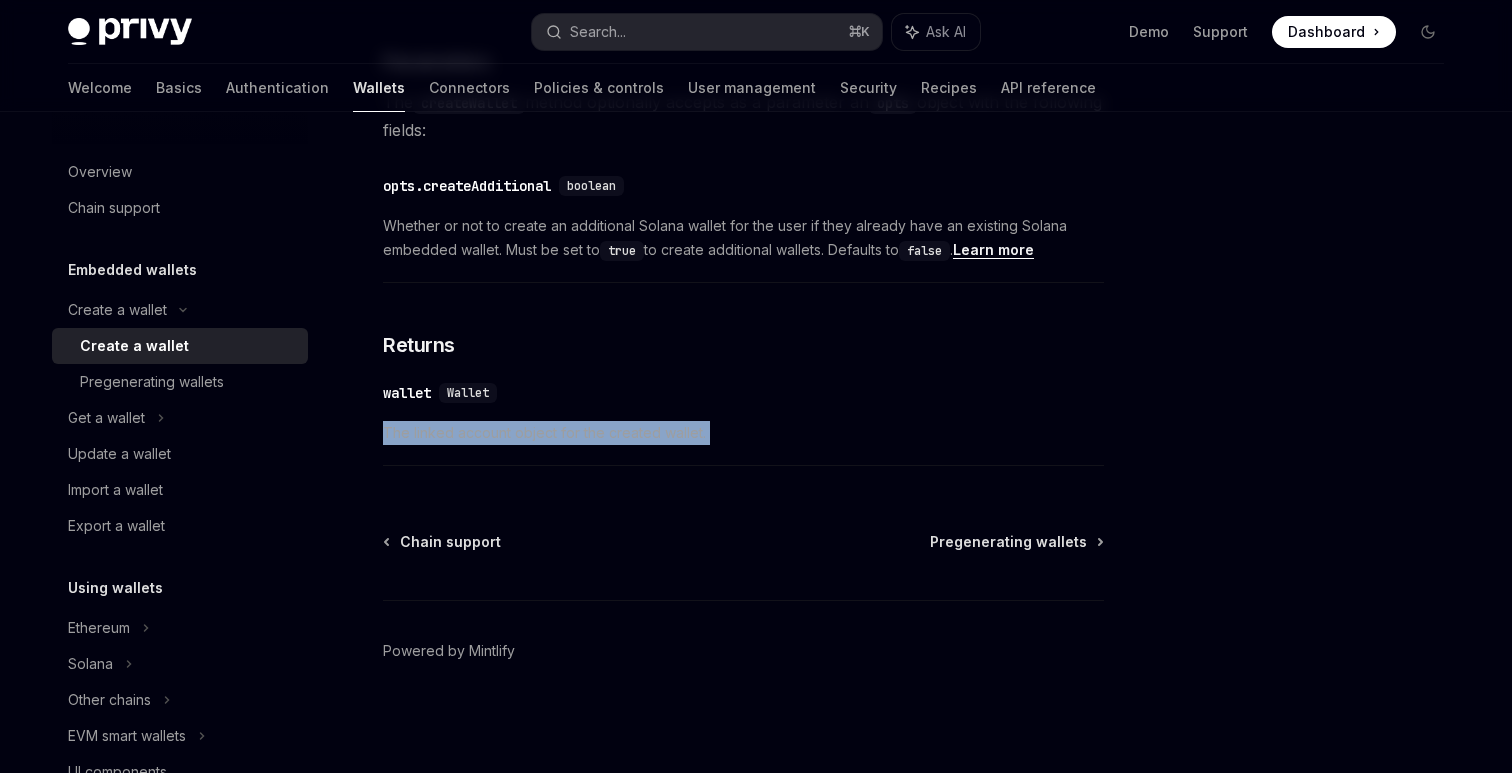 click on "The linked account object for the created wallet." at bounding box center [743, 433] 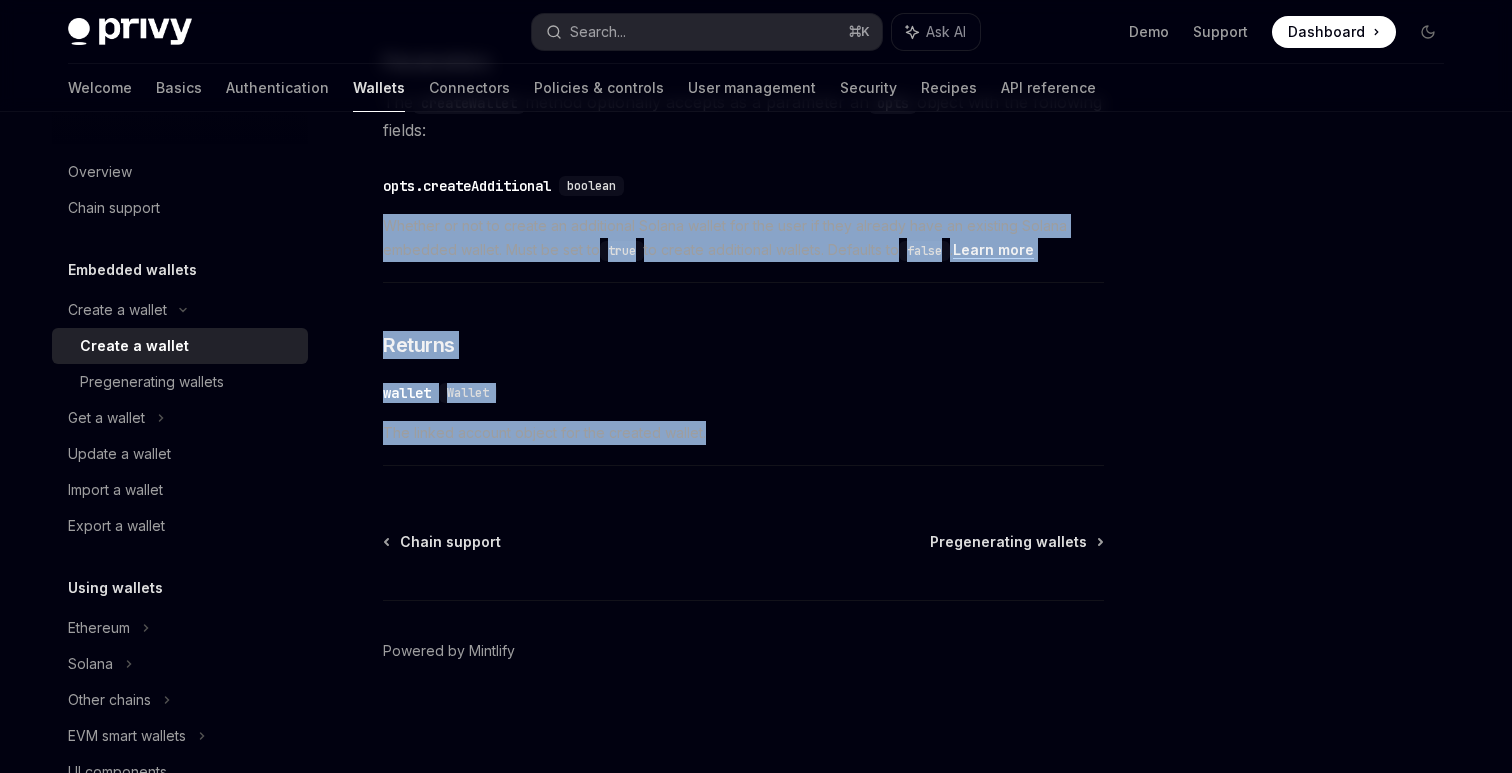 drag, startPoint x: 711, startPoint y: 436, endPoint x: 392, endPoint y: 223, distance: 383.5753 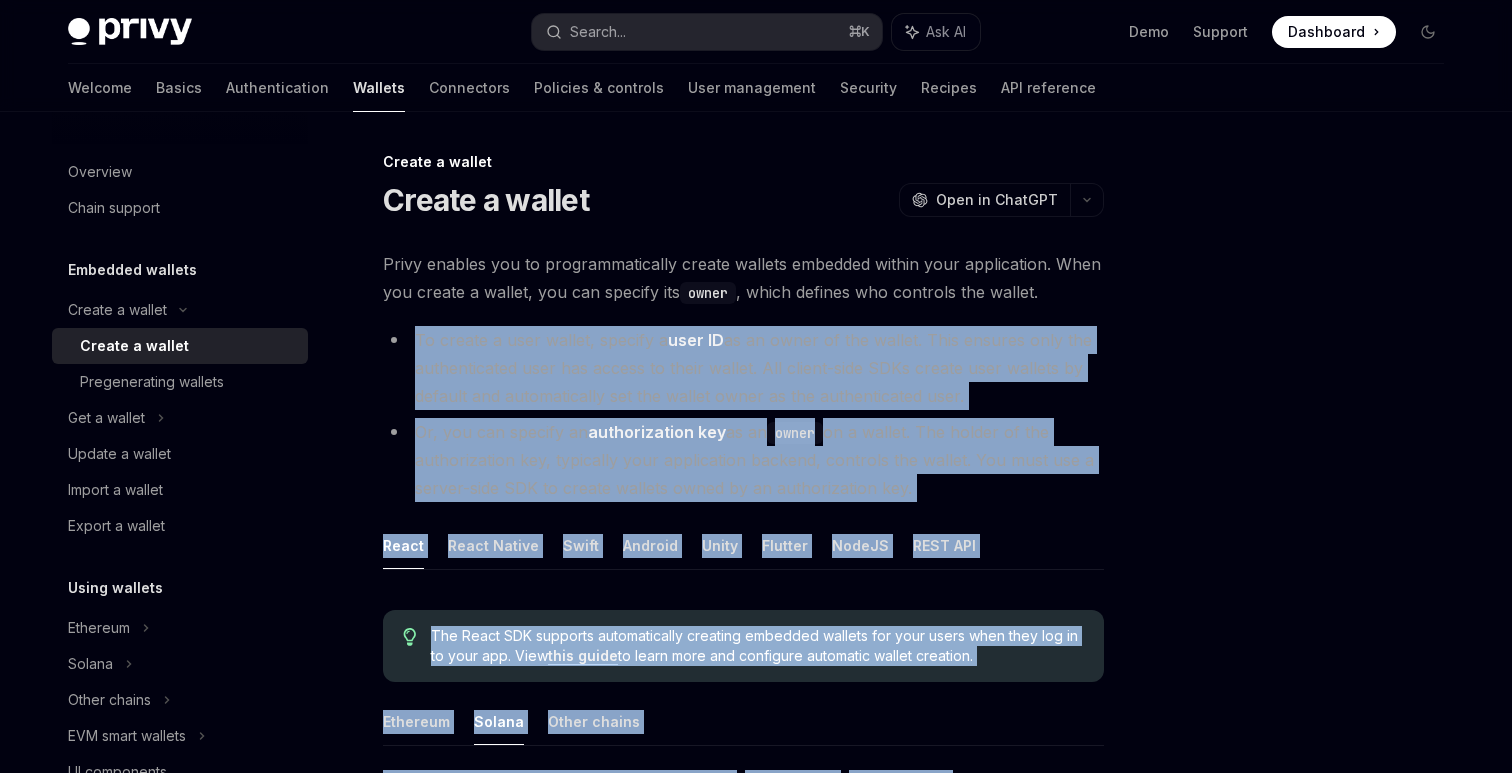 scroll, scrollTop: 0, scrollLeft: 0, axis: both 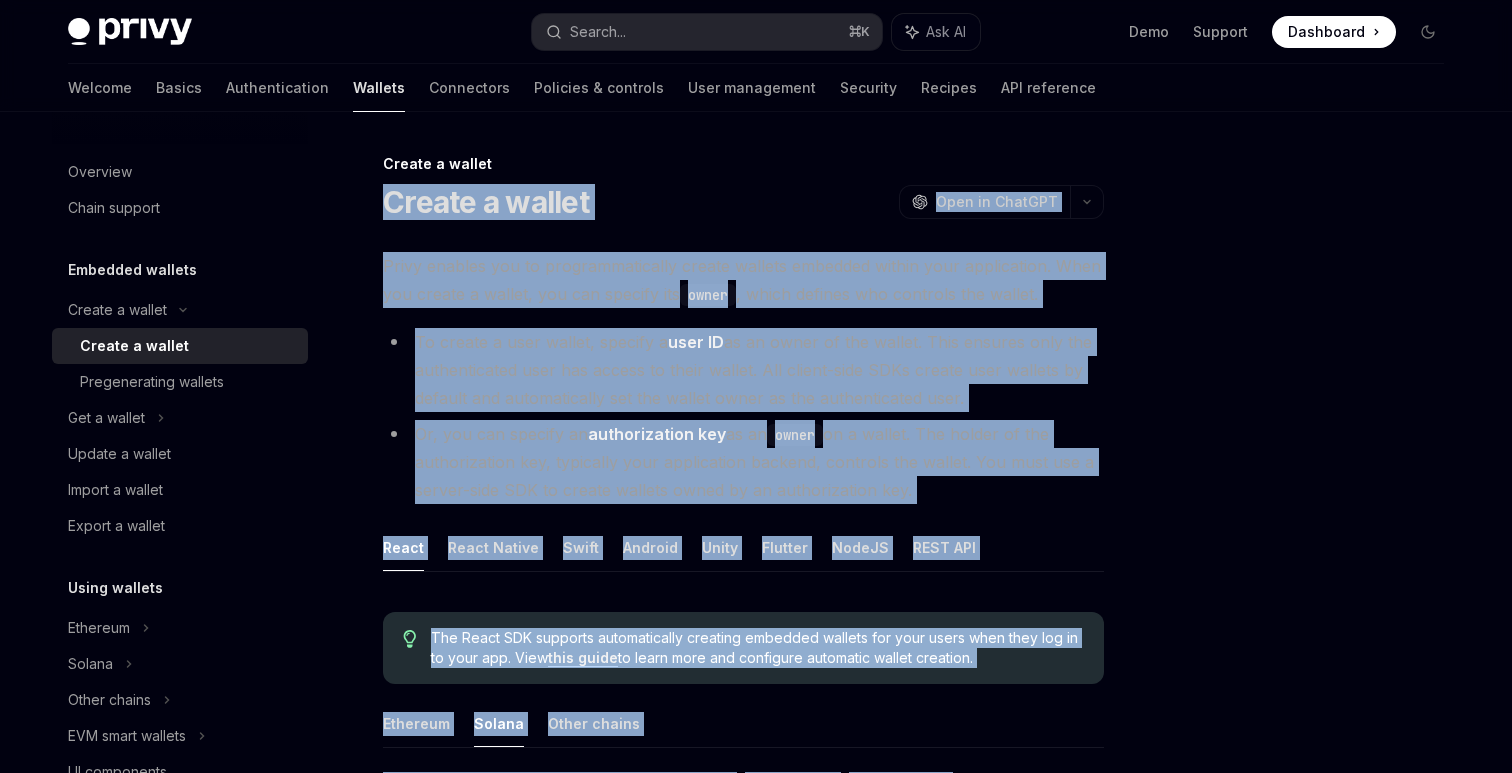 copy on "Create a wallet OpenAI Open in ChatGPT OpenAI Open in ChatGPT Privy enables you to programmatically create wallets embedded within your application. When you create a wallet, you can specify its  owner , which defines who controls the wallet.
To create a user wallet, specify a  user ID  as an owner of the wallet. This ensures only the authenticated user has access to their wallet. All client-side SDKs create user wallets by default and automatically set the wallet owner as the authenticated user.
Or, you can specify an  authorization key  as an  owner  on a wallet. The holder of the authorization key, typically your application backend, controls the wallet. You must use a server-side SDK to create wallets owned by an authorization key.
React   React Native   Swift   Android   Unity   Flutter   NodeJS   REST API The React SDK supports automatically creating embedded wallets for your users when they log in to your app. View  this guide  to learn more and configure automatic wallet creation.   Ethereu..." 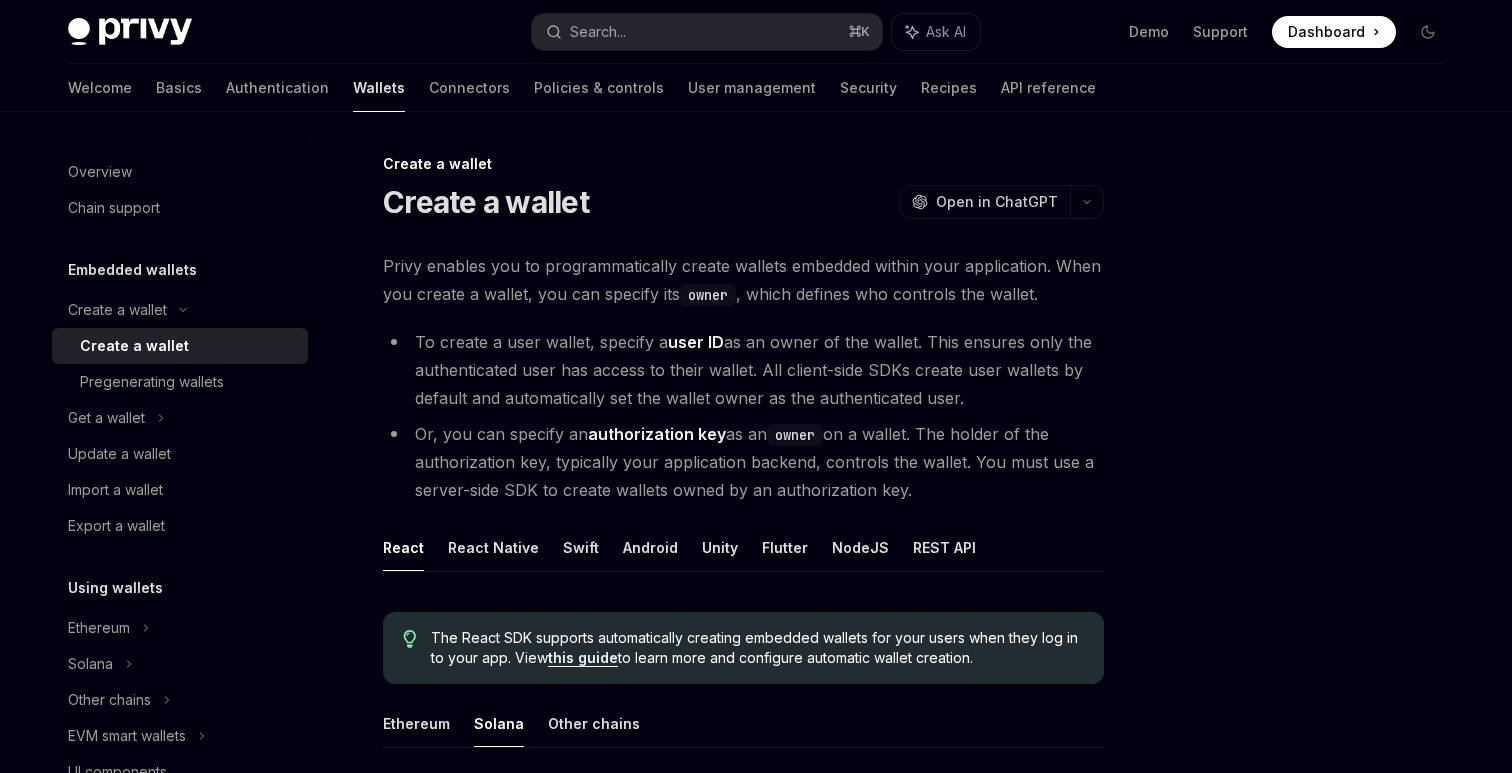 click on "Privy enables you to programmatically create wallets embedded within your application. When you create a wallet, you can specify its  owner , which defines who controls the wallet." at bounding box center (743, 280) 